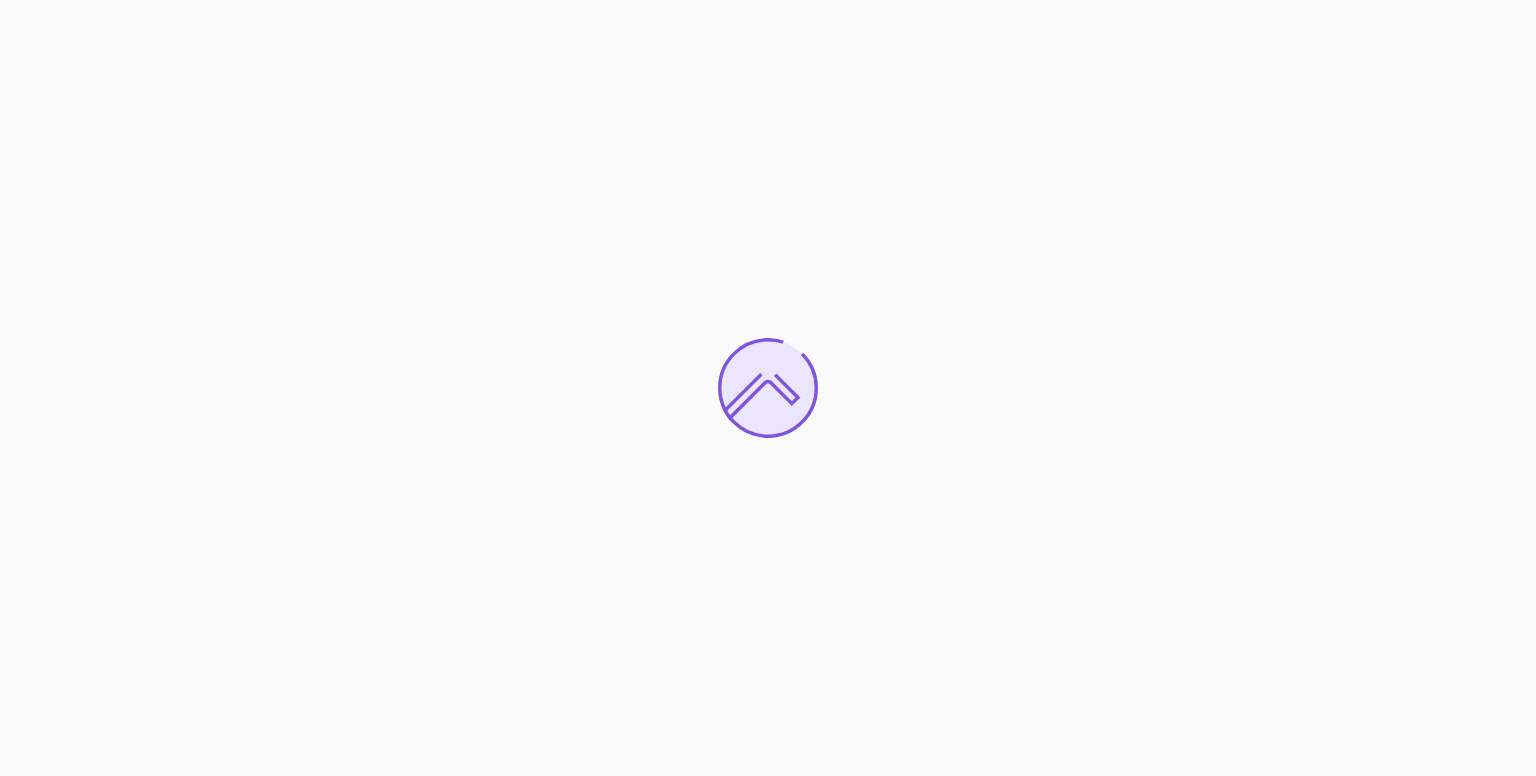 scroll, scrollTop: 0, scrollLeft: 0, axis: both 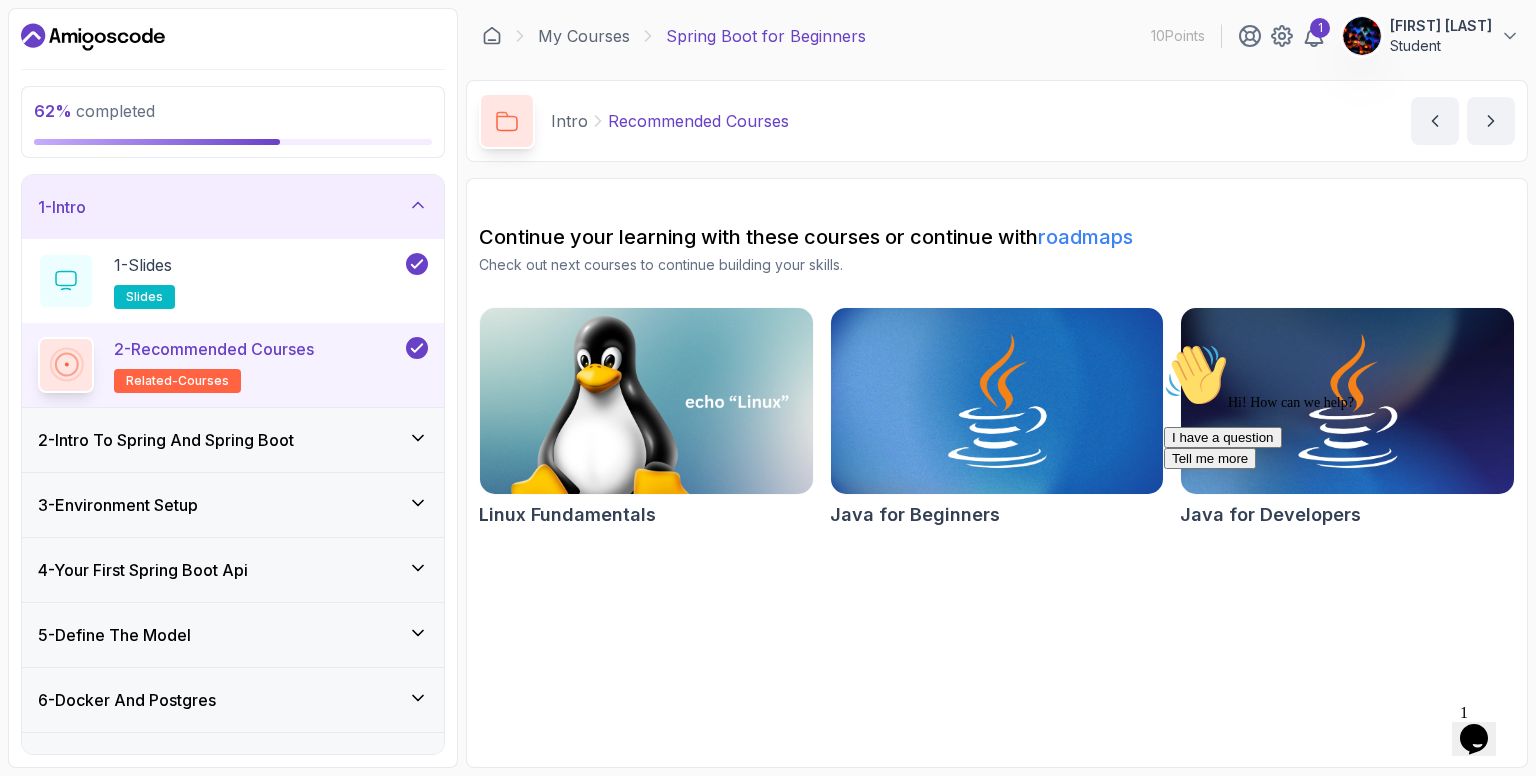 click on "1  -  Intro" at bounding box center (233, 207) 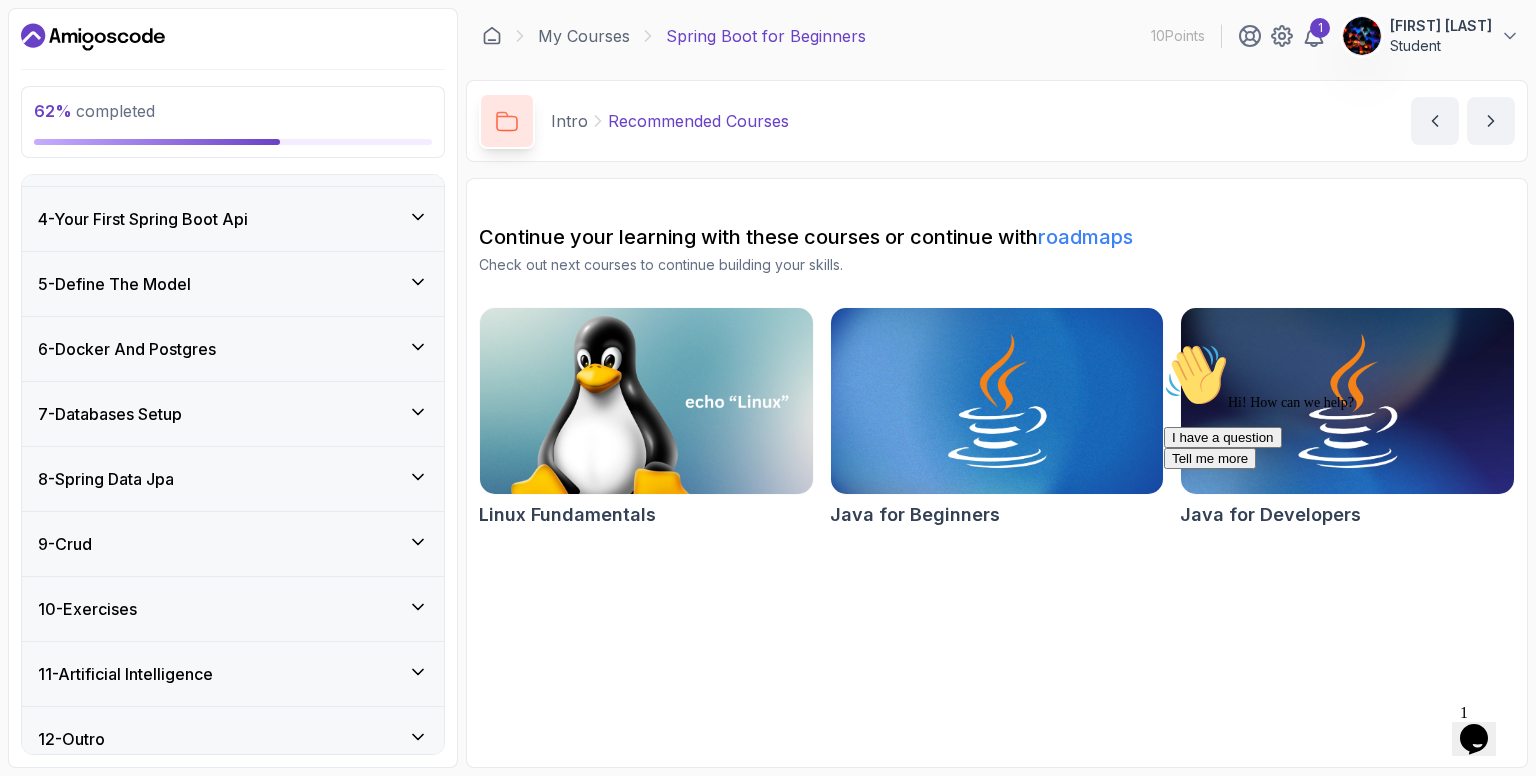 scroll, scrollTop: 196, scrollLeft: 0, axis: vertical 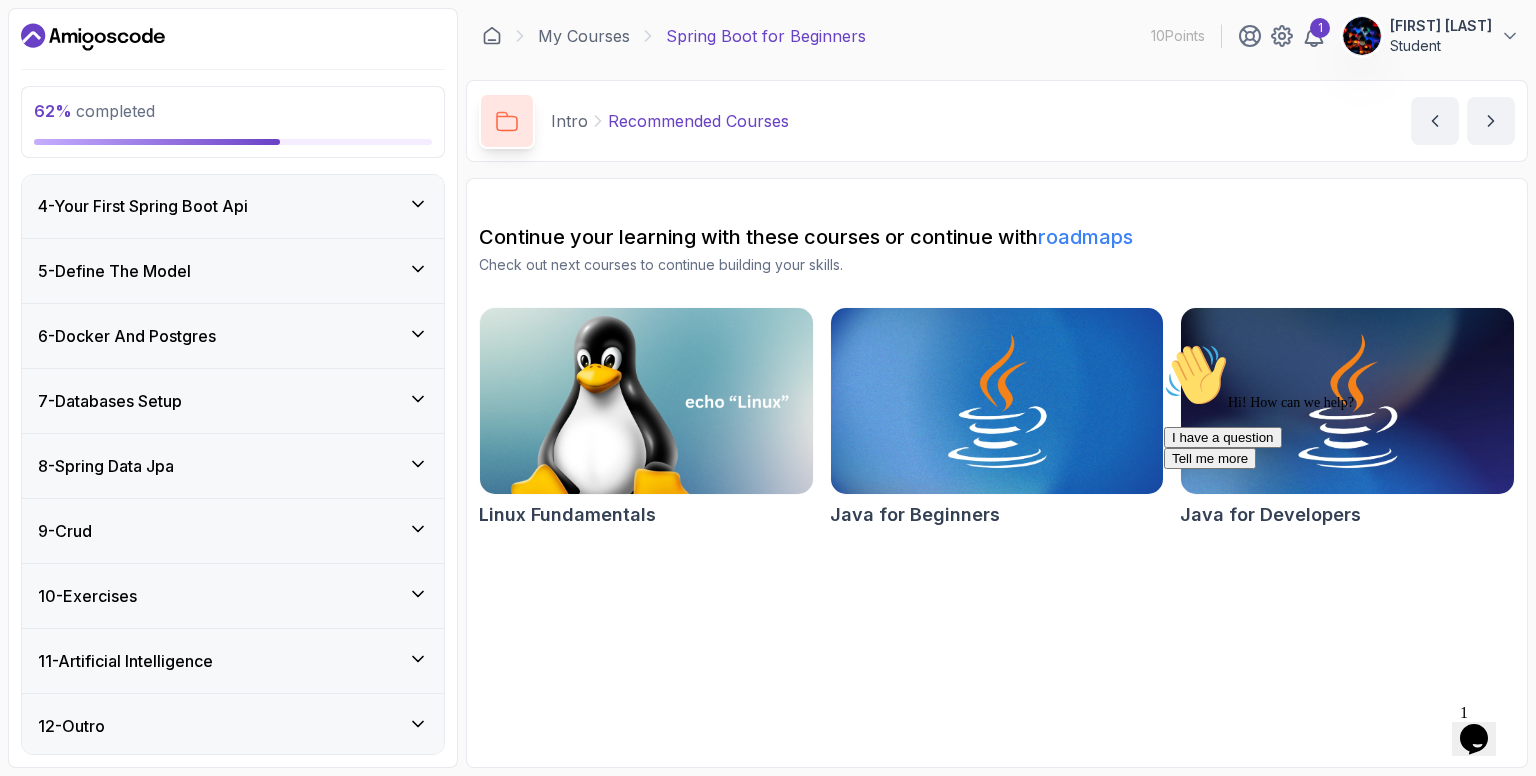 click on "8  -  Spring Data Jpa" at bounding box center [106, 466] 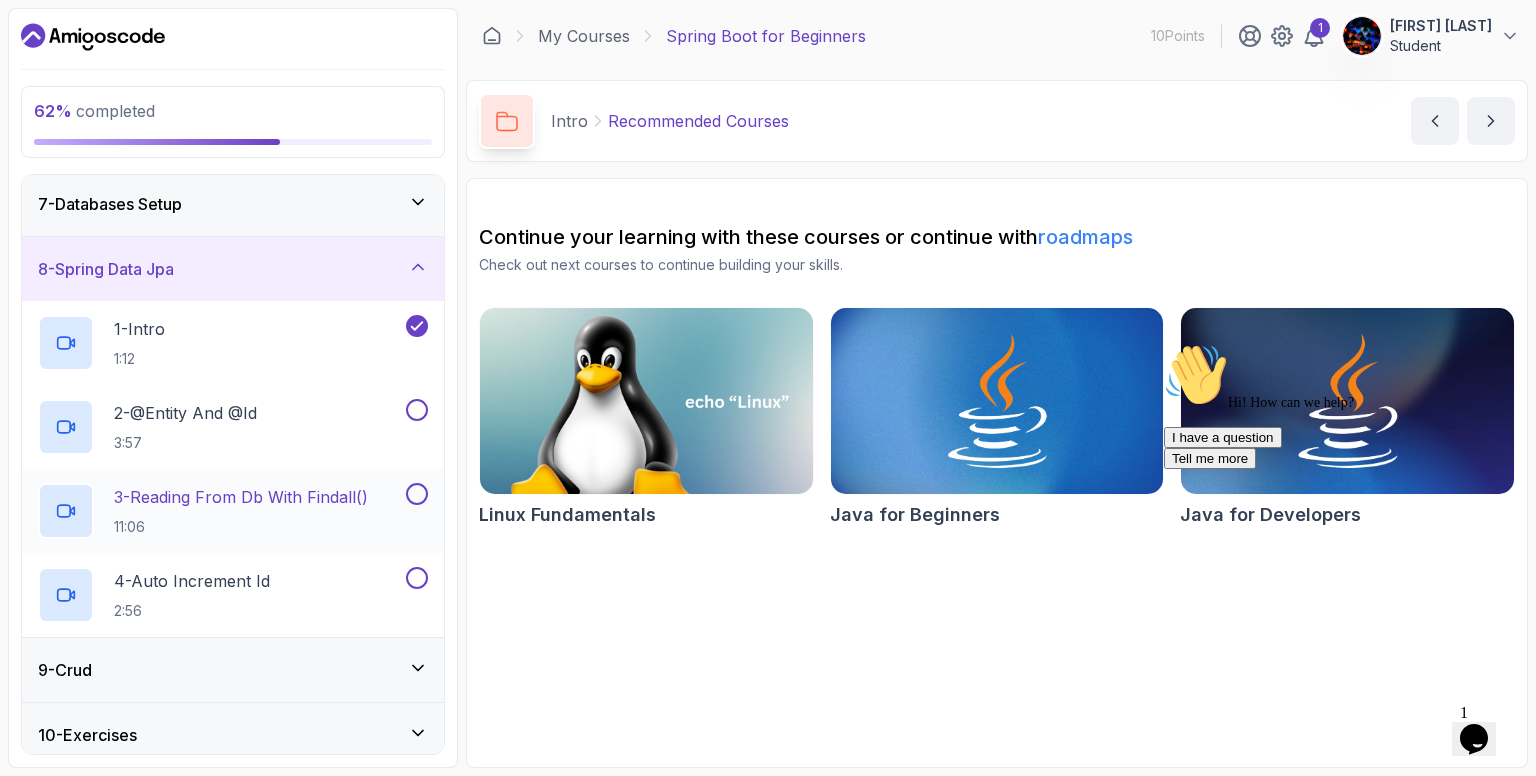 scroll, scrollTop: 396, scrollLeft: 0, axis: vertical 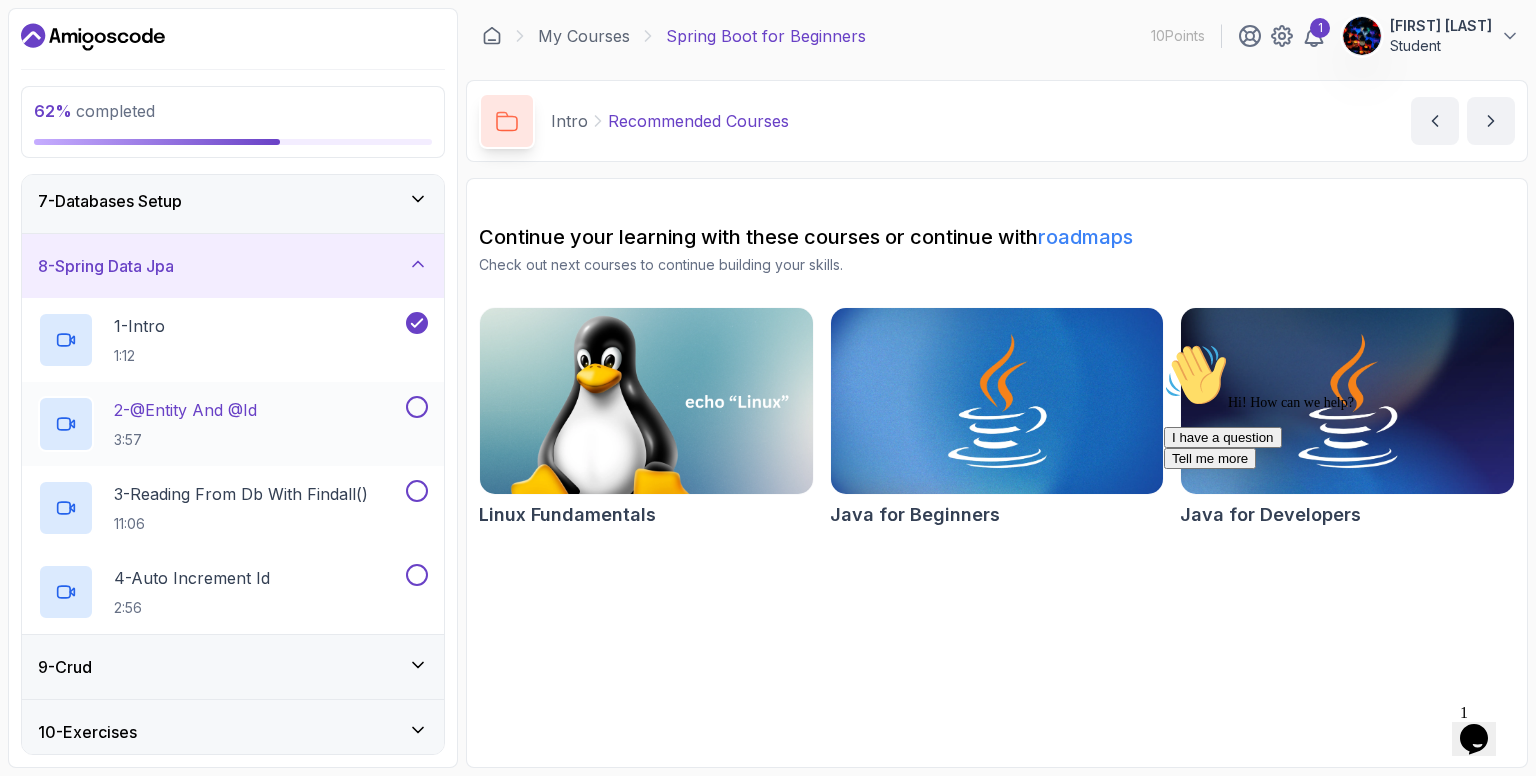 click on "2  -  @Entity And @Id 3:57" at bounding box center [220, 424] 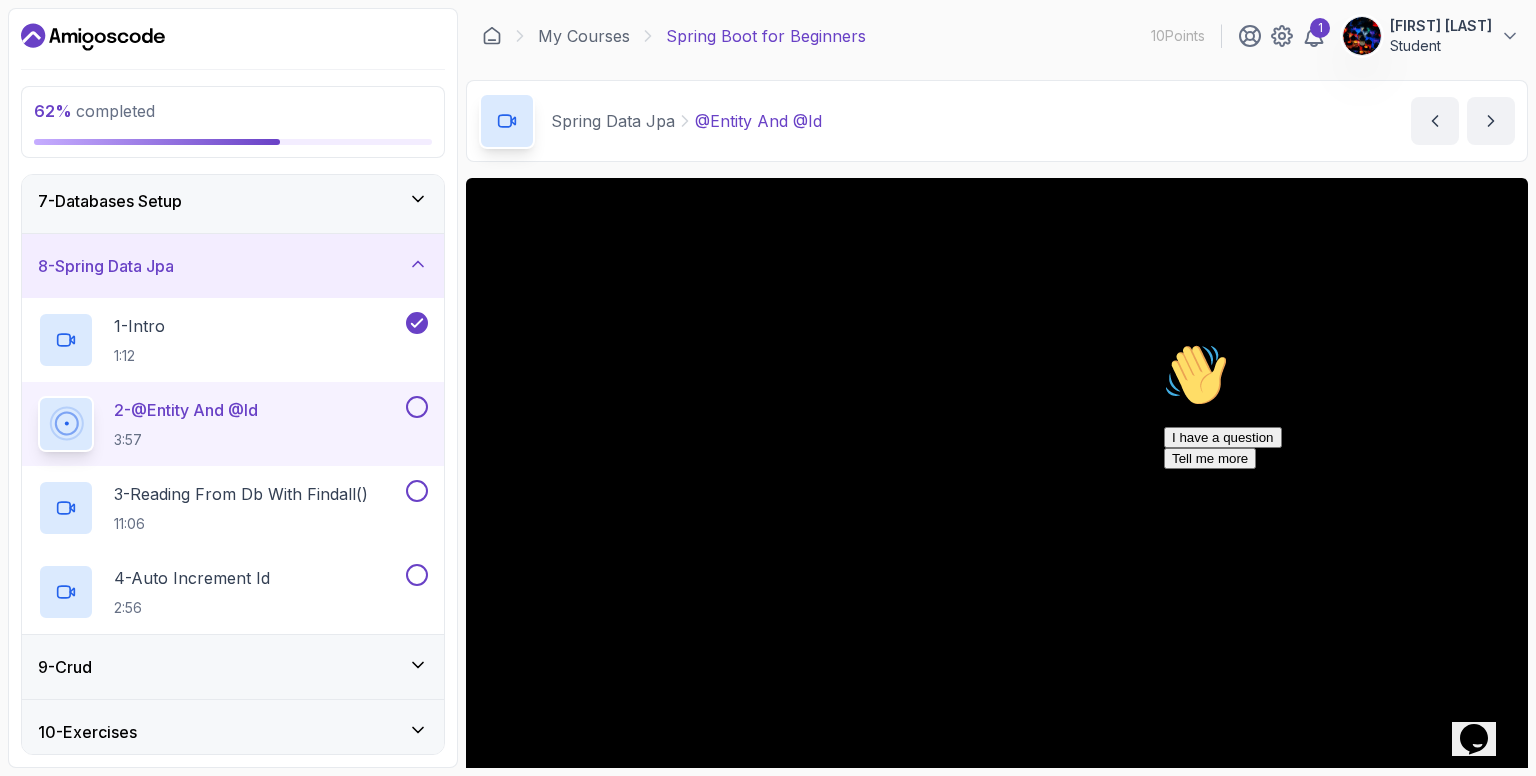 click at bounding box center (1164, 343) 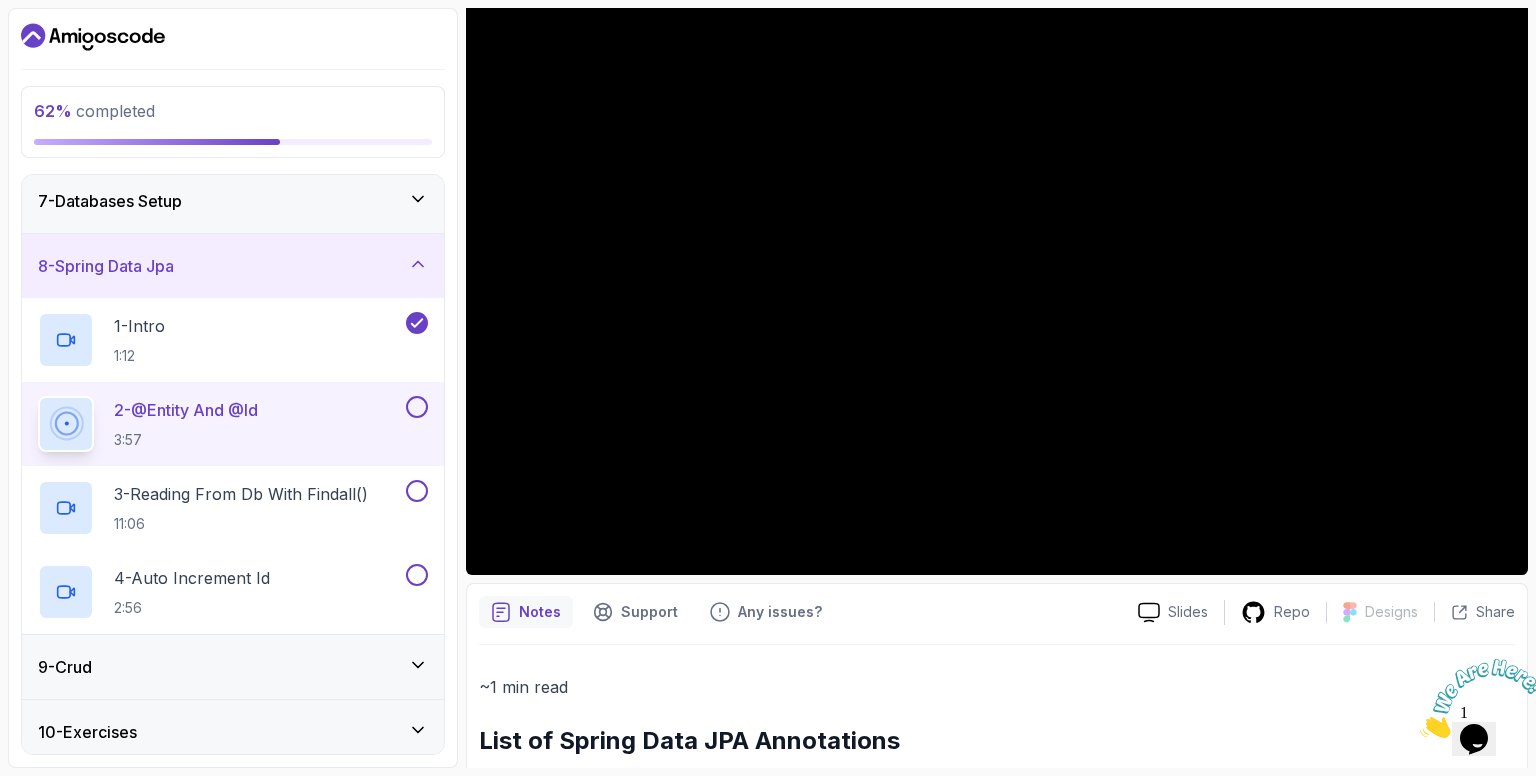 scroll, scrollTop: 100, scrollLeft: 0, axis: vertical 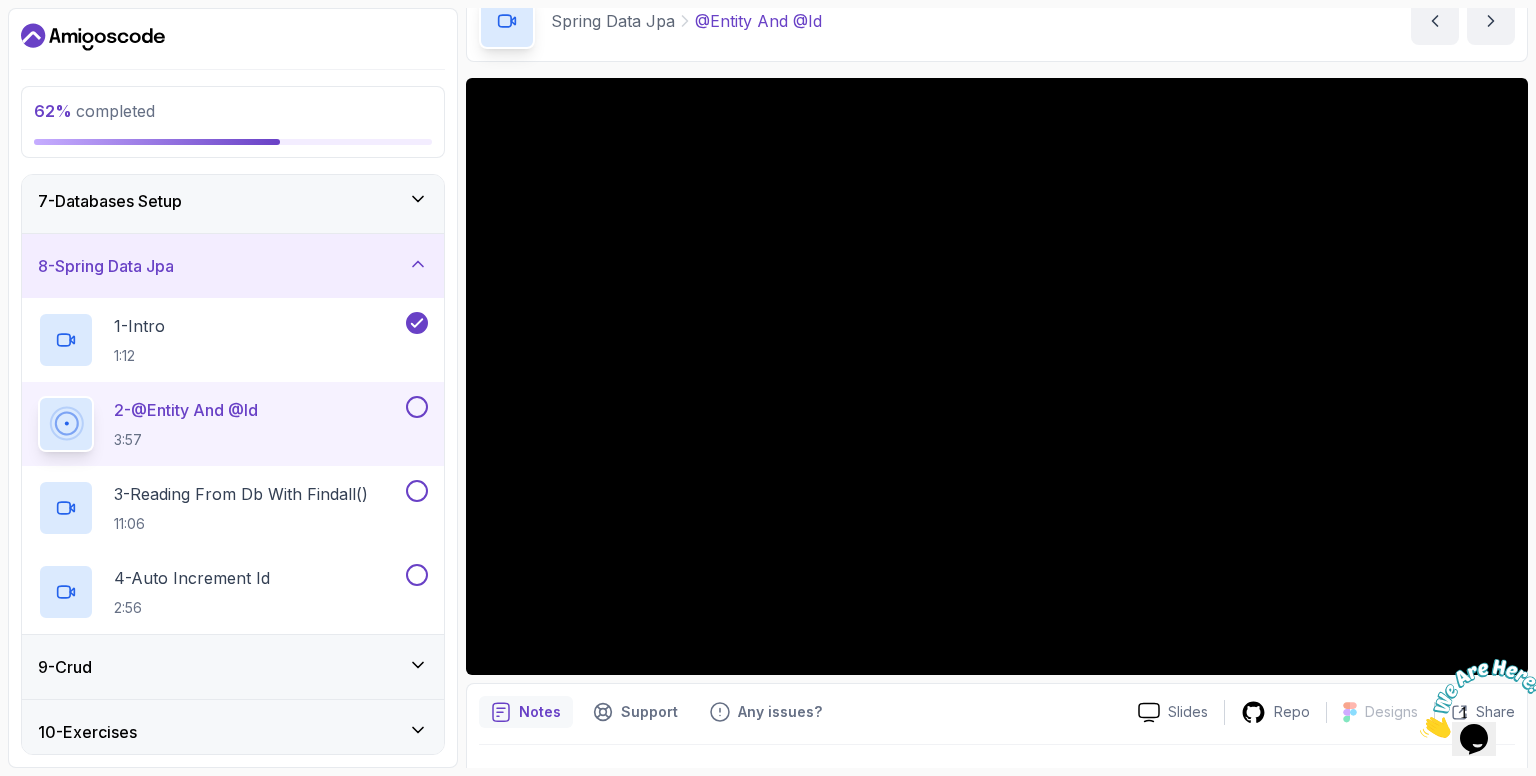click on "7  -  Databases Setup" at bounding box center (233, 201) 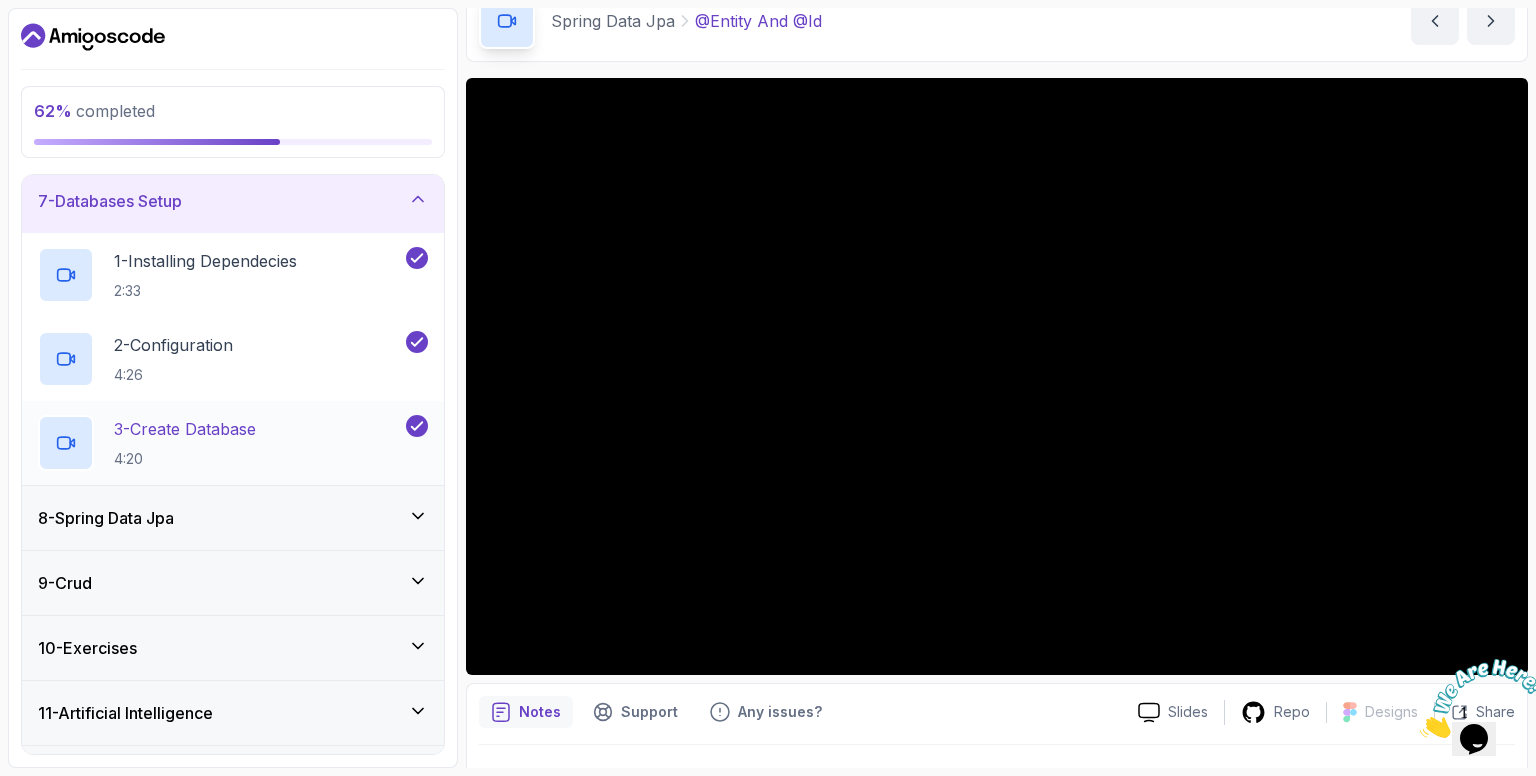 click on "3  -  Create Database 4:20" at bounding box center [220, 443] 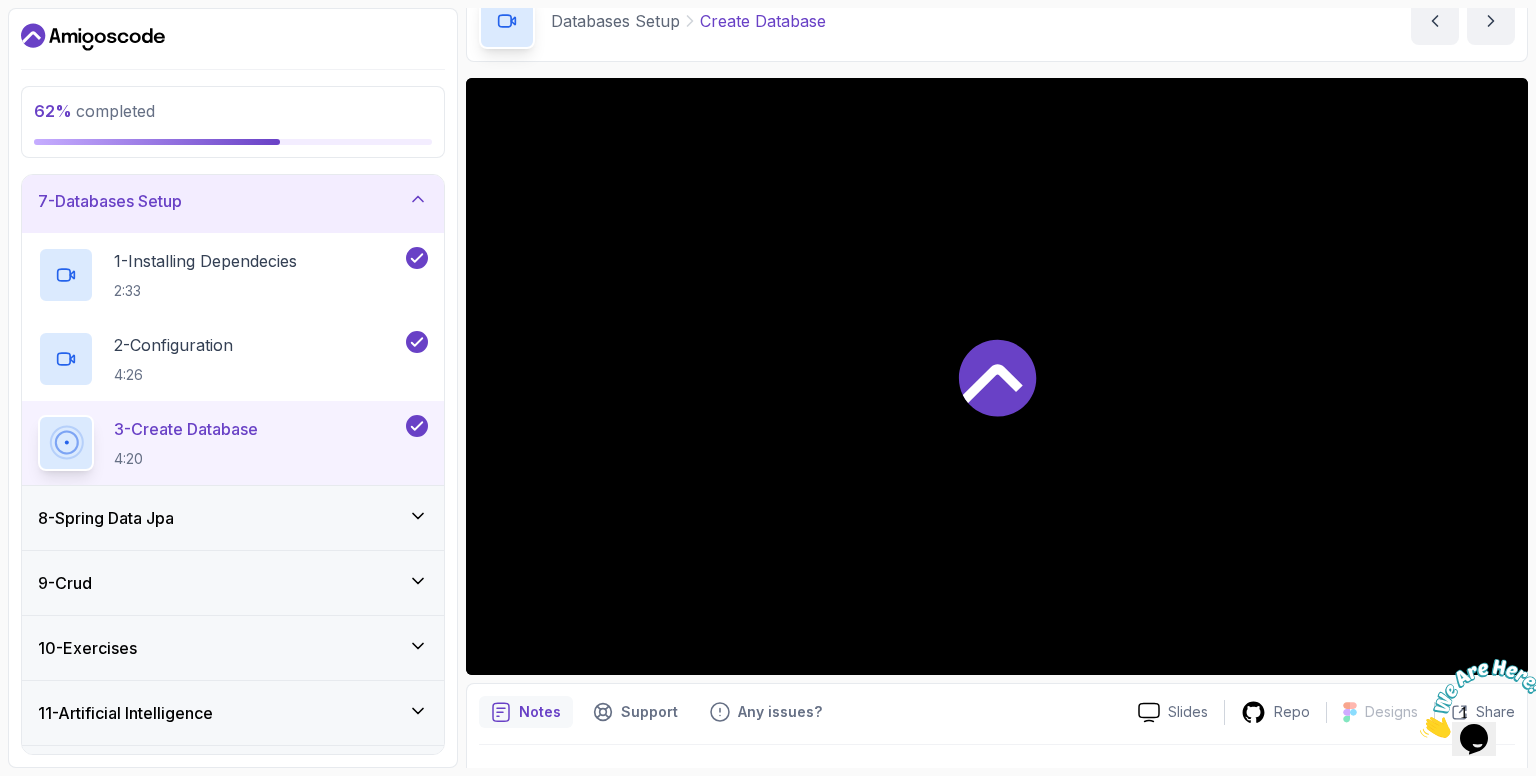 click on "3  -  Create Database 4:20" at bounding box center (220, 443) 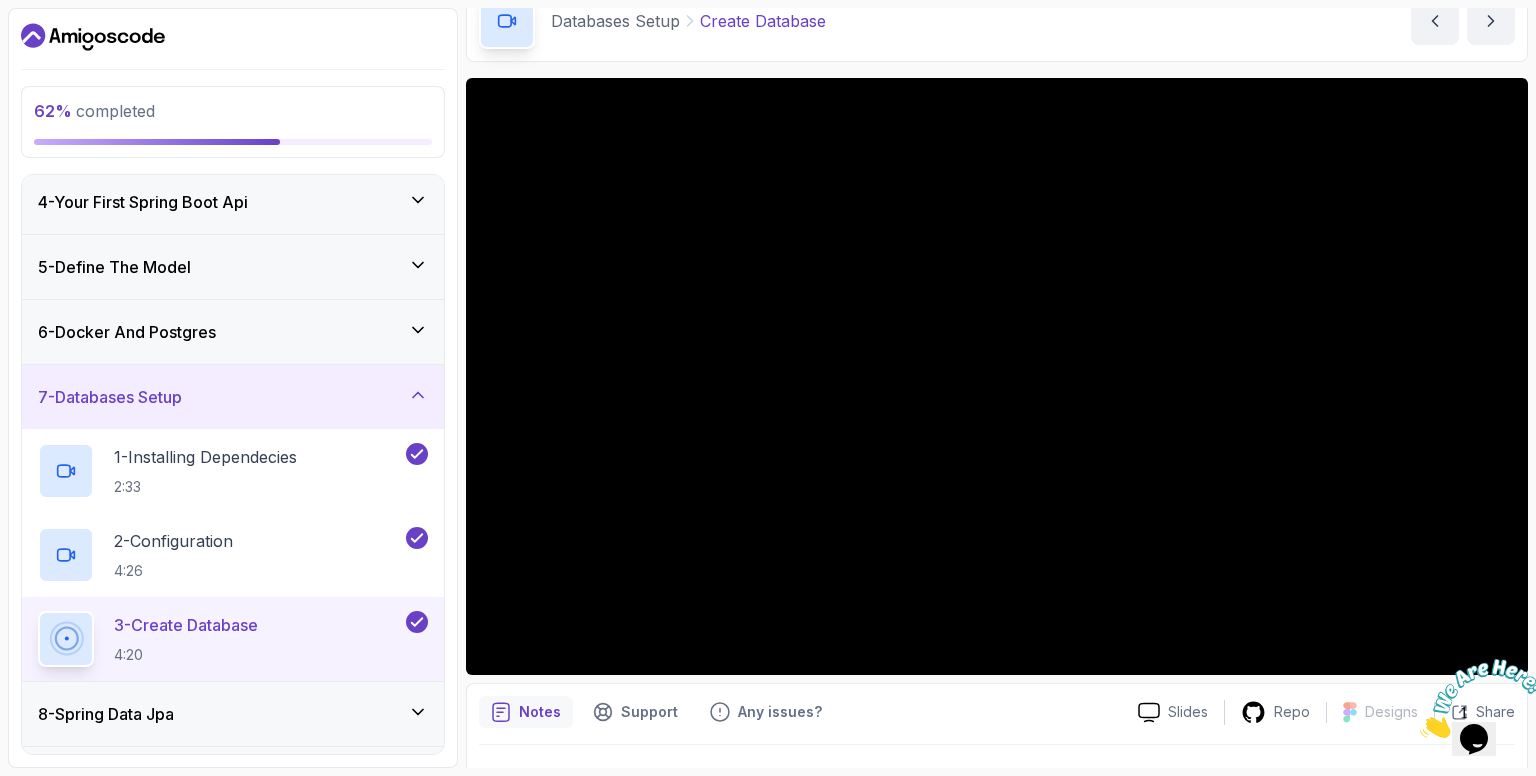 scroll, scrollTop: 196, scrollLeft: 0, axis: vertical 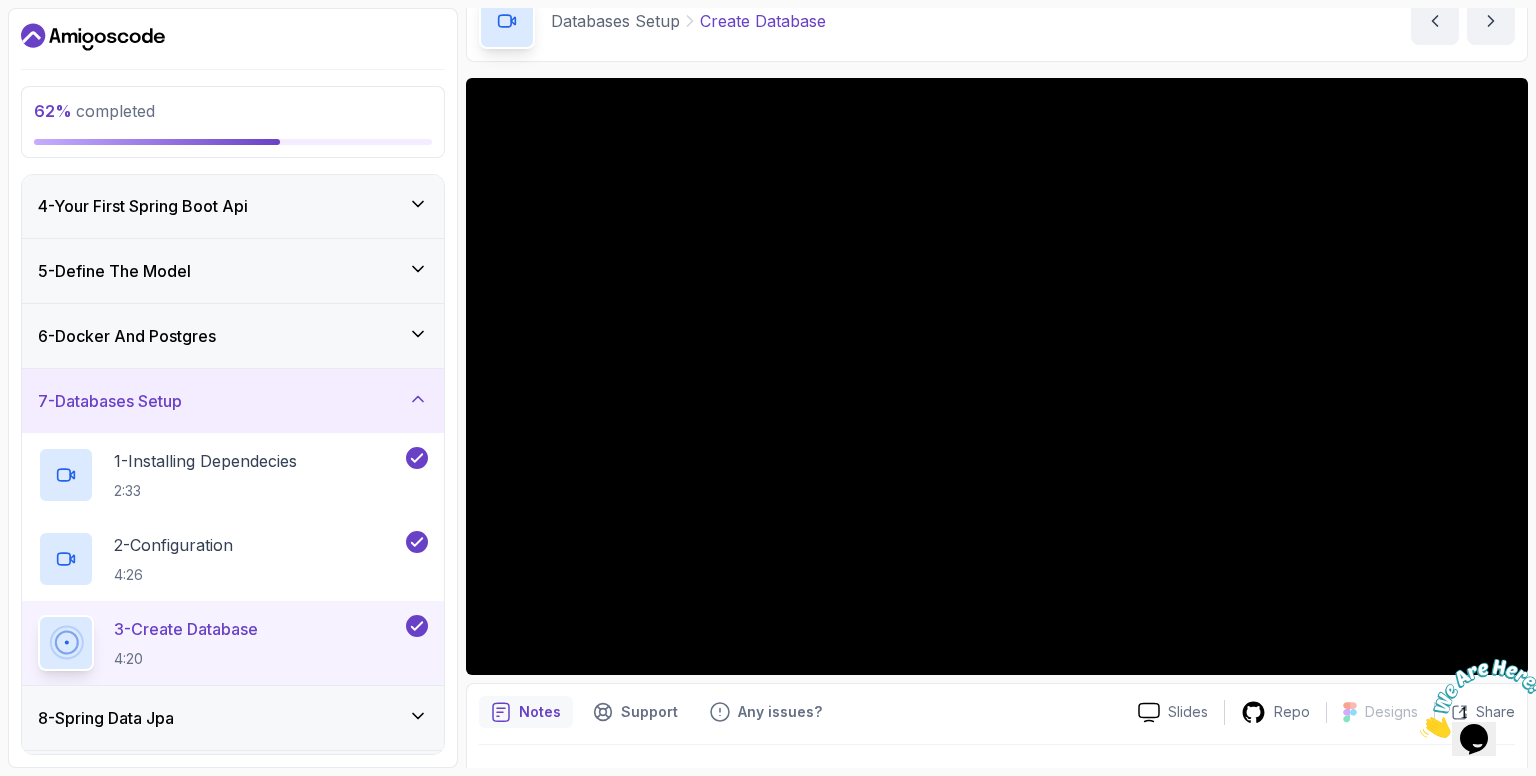 click on "7  -  Databases Setup" at bounding box center (233, 401) 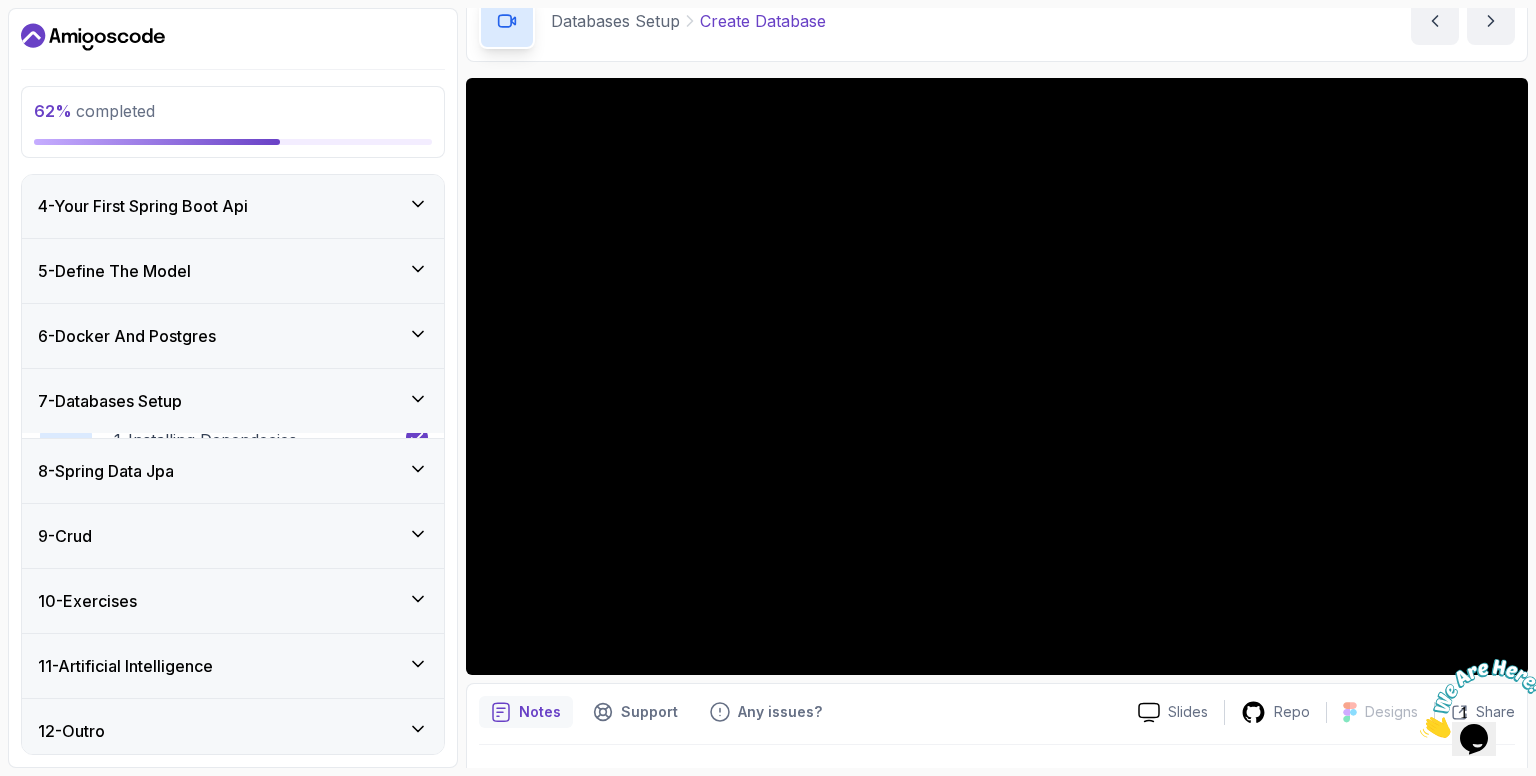 click on "6  -  Docker And Postgres" at bounding box center [127, 336] 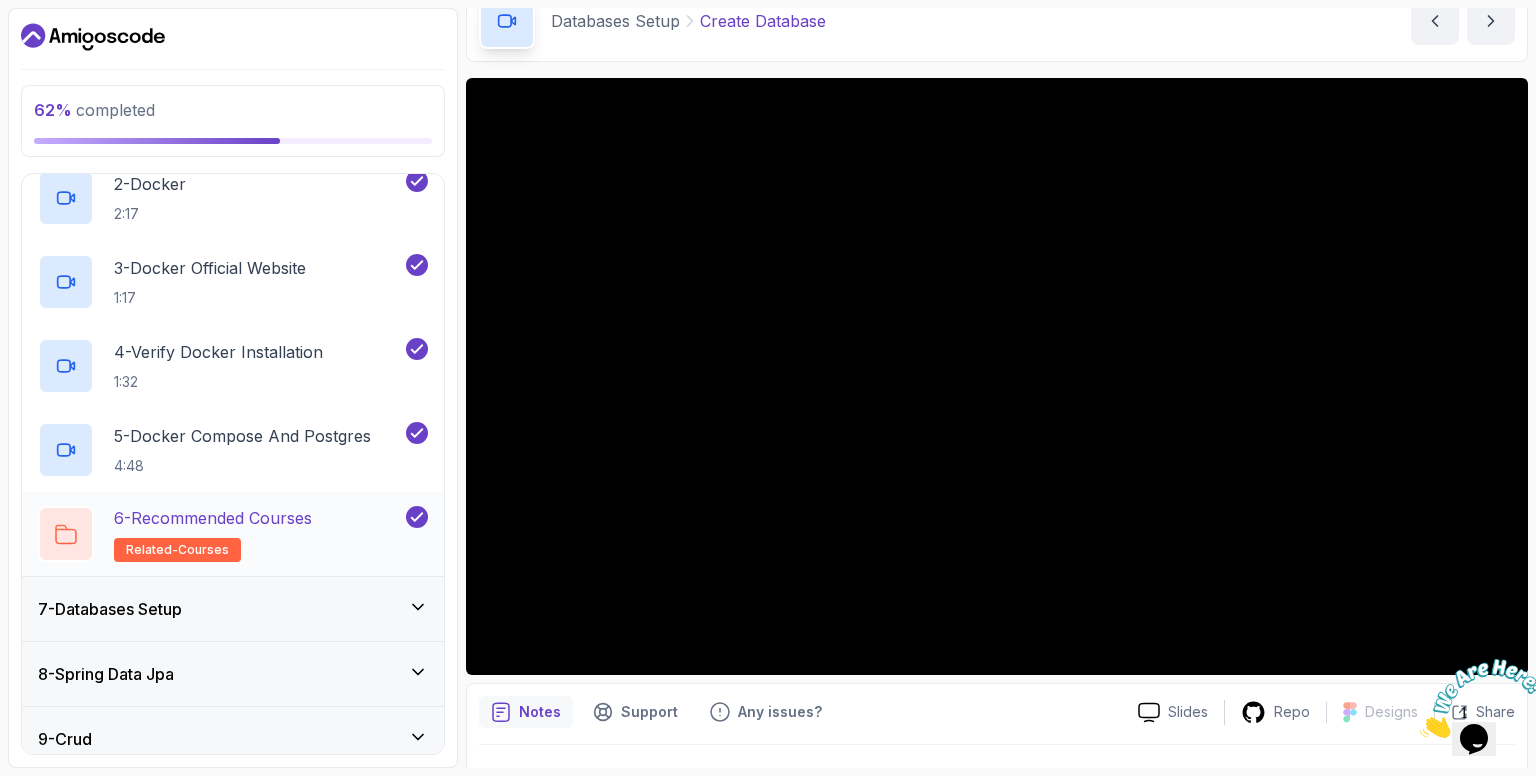 scroll, scrollTop: 496, scrollLeft: 0, axis: vertical 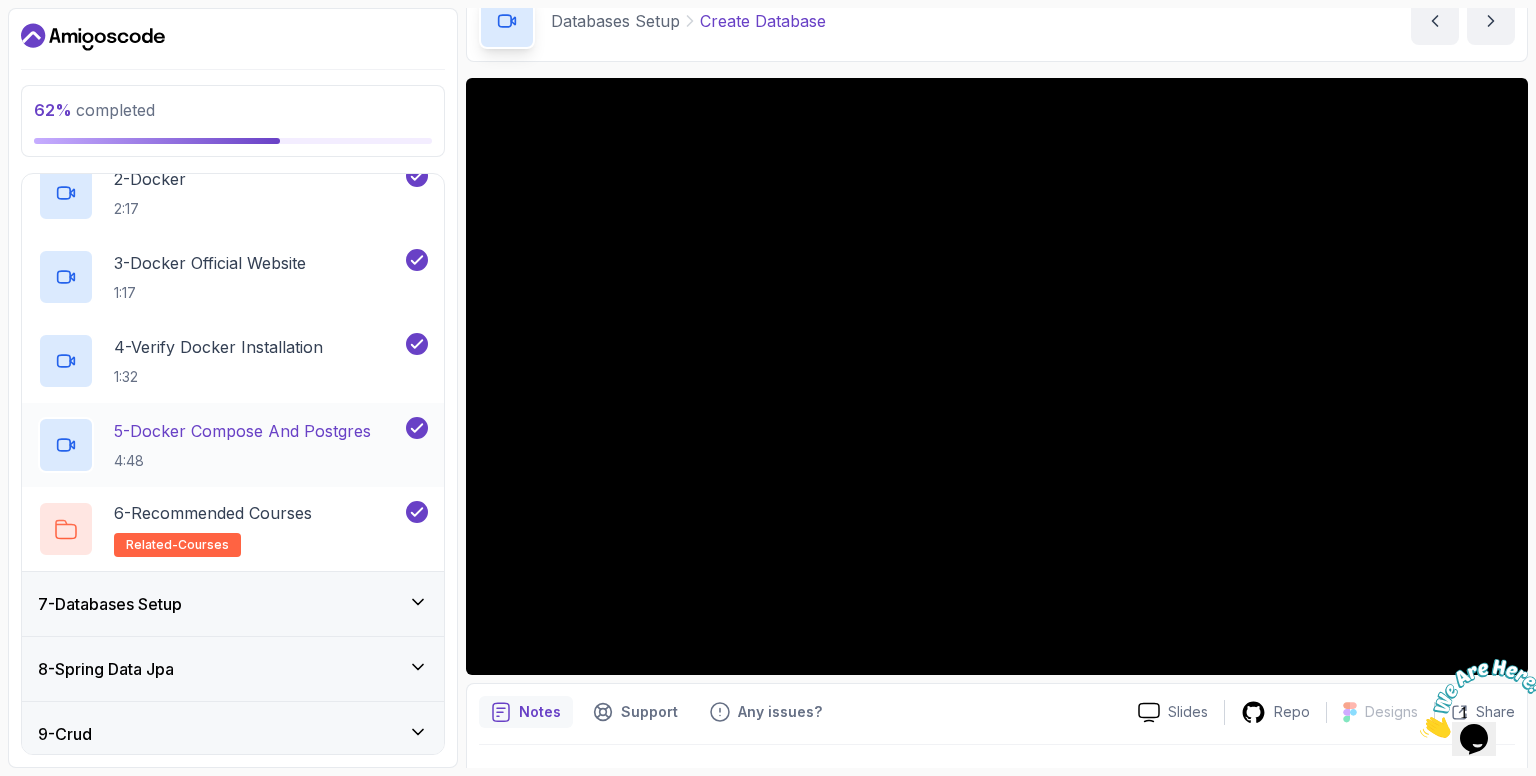 click on "5  -  Docker Compose And Postgres" at bounding box center (242, 431) 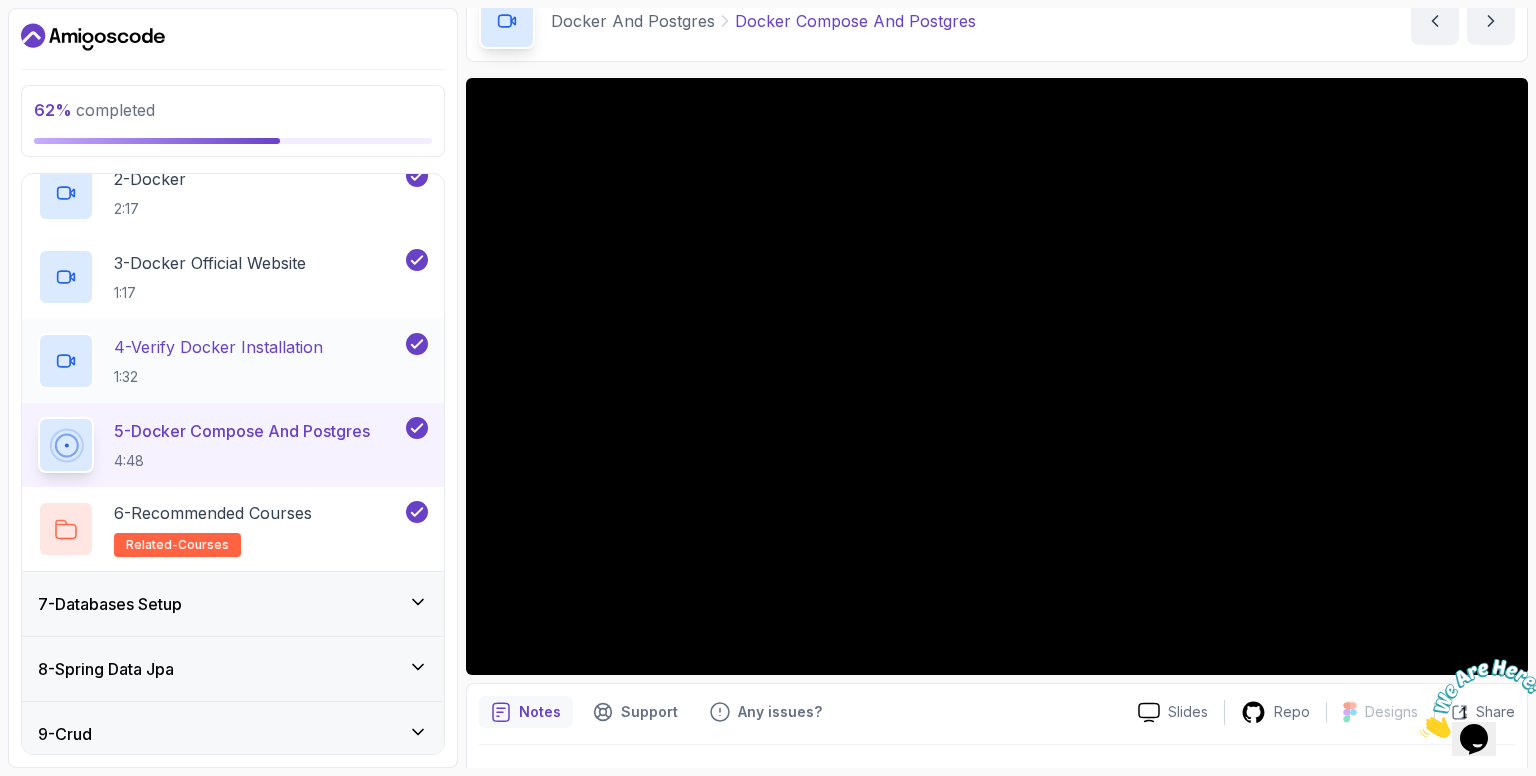 type 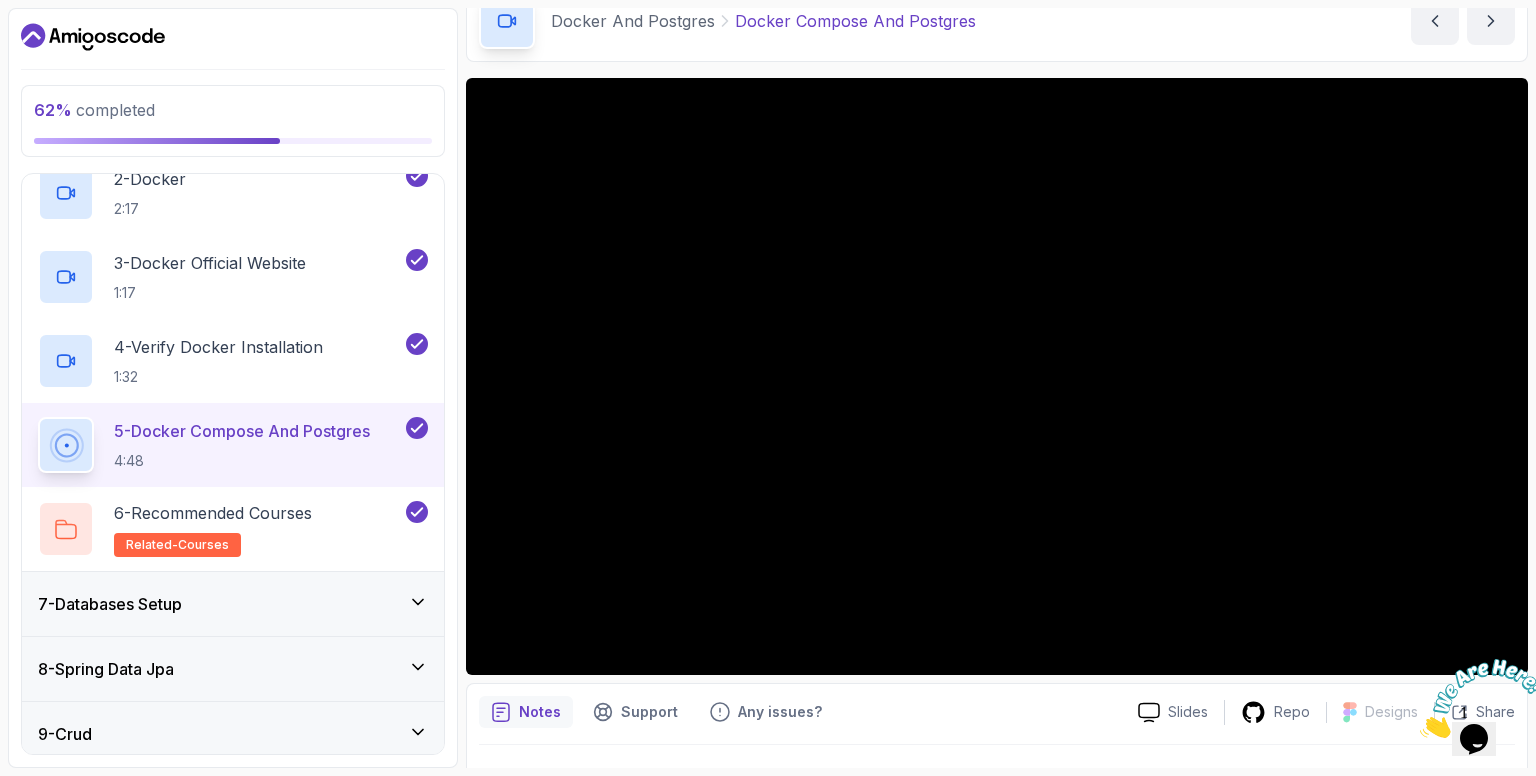 scroll, scrollTop: 700, scrollLeft: 0, axis: vertical 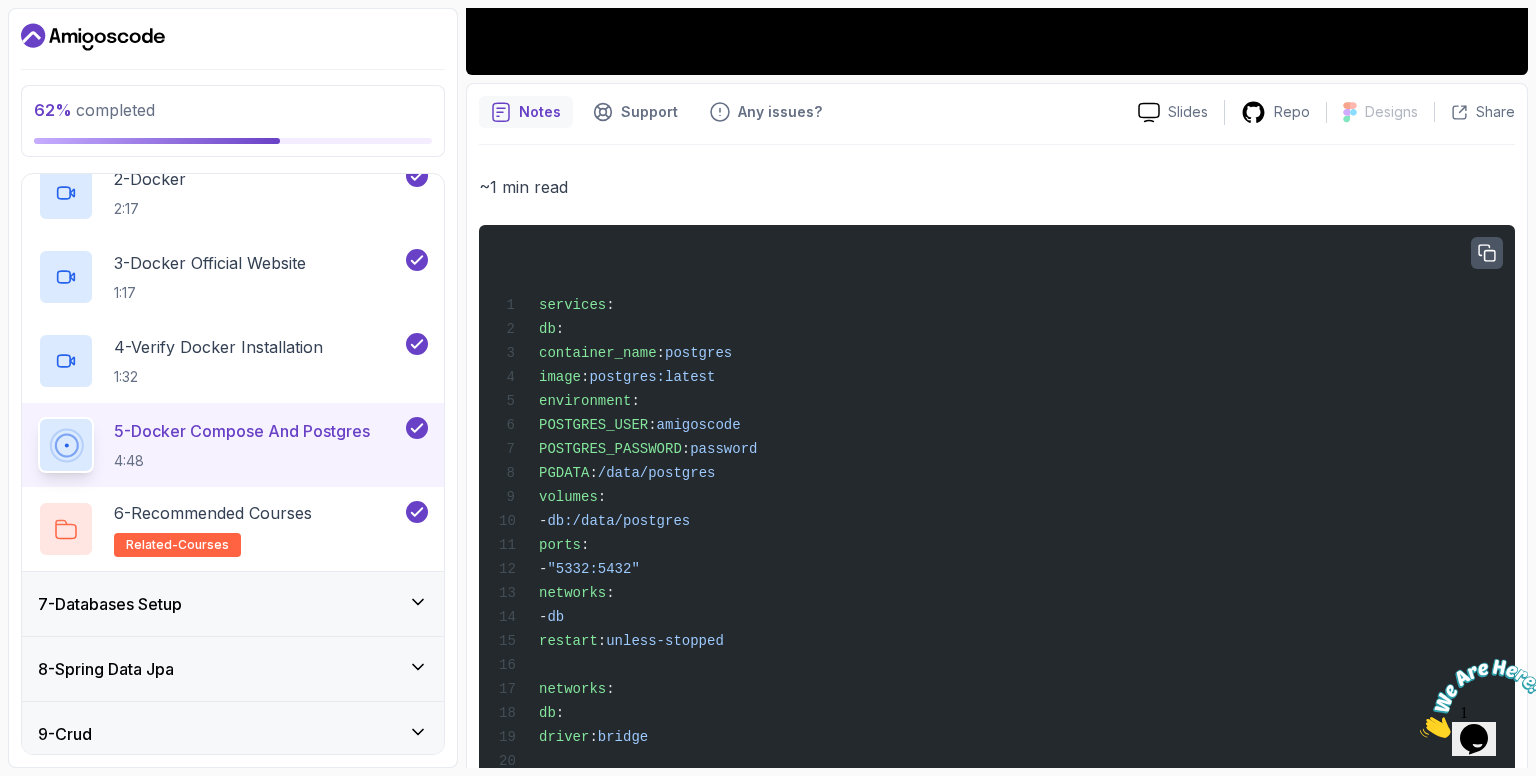 click 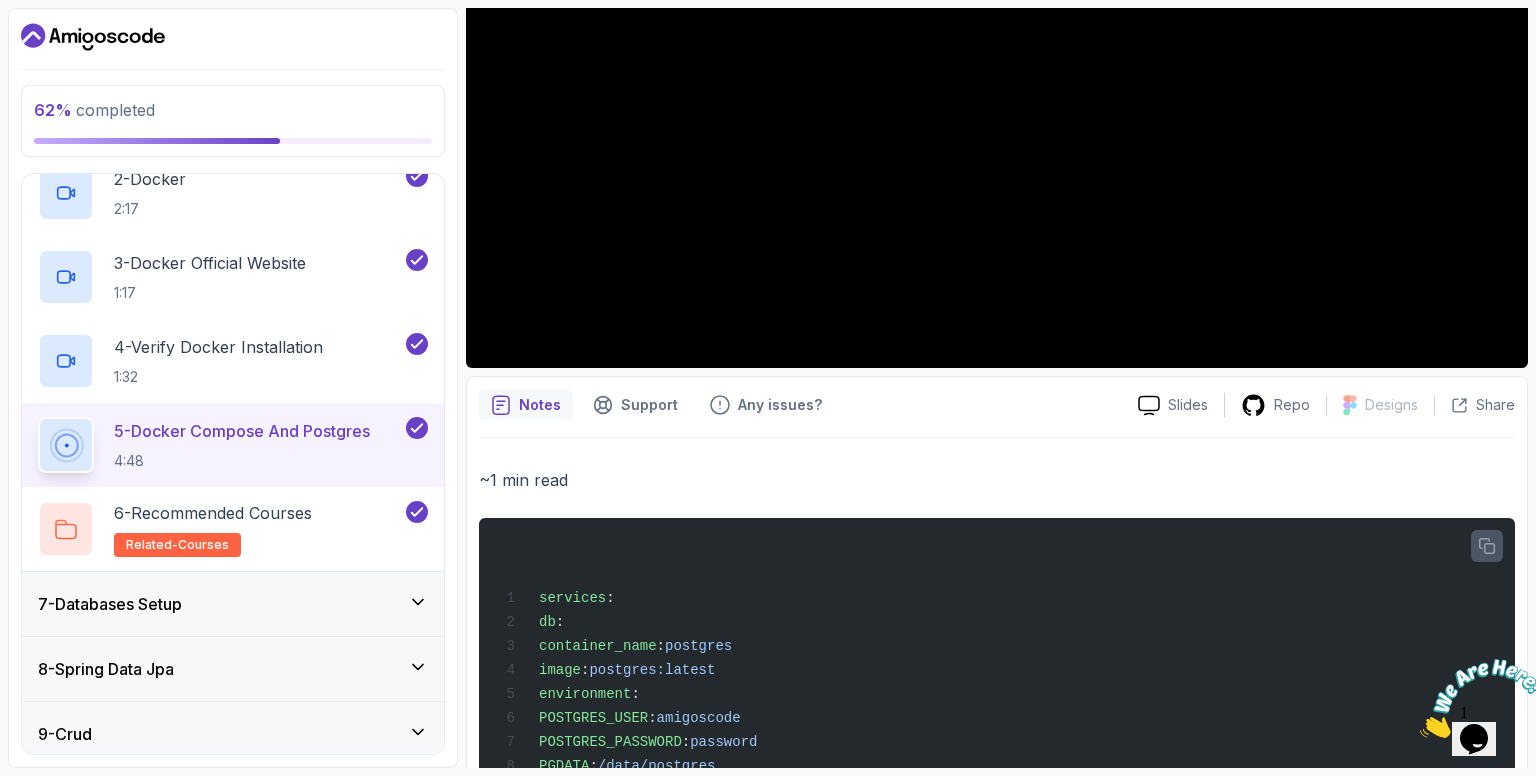 scroll, scrollTop: 100, scrollLeft: 0, axis: vertical 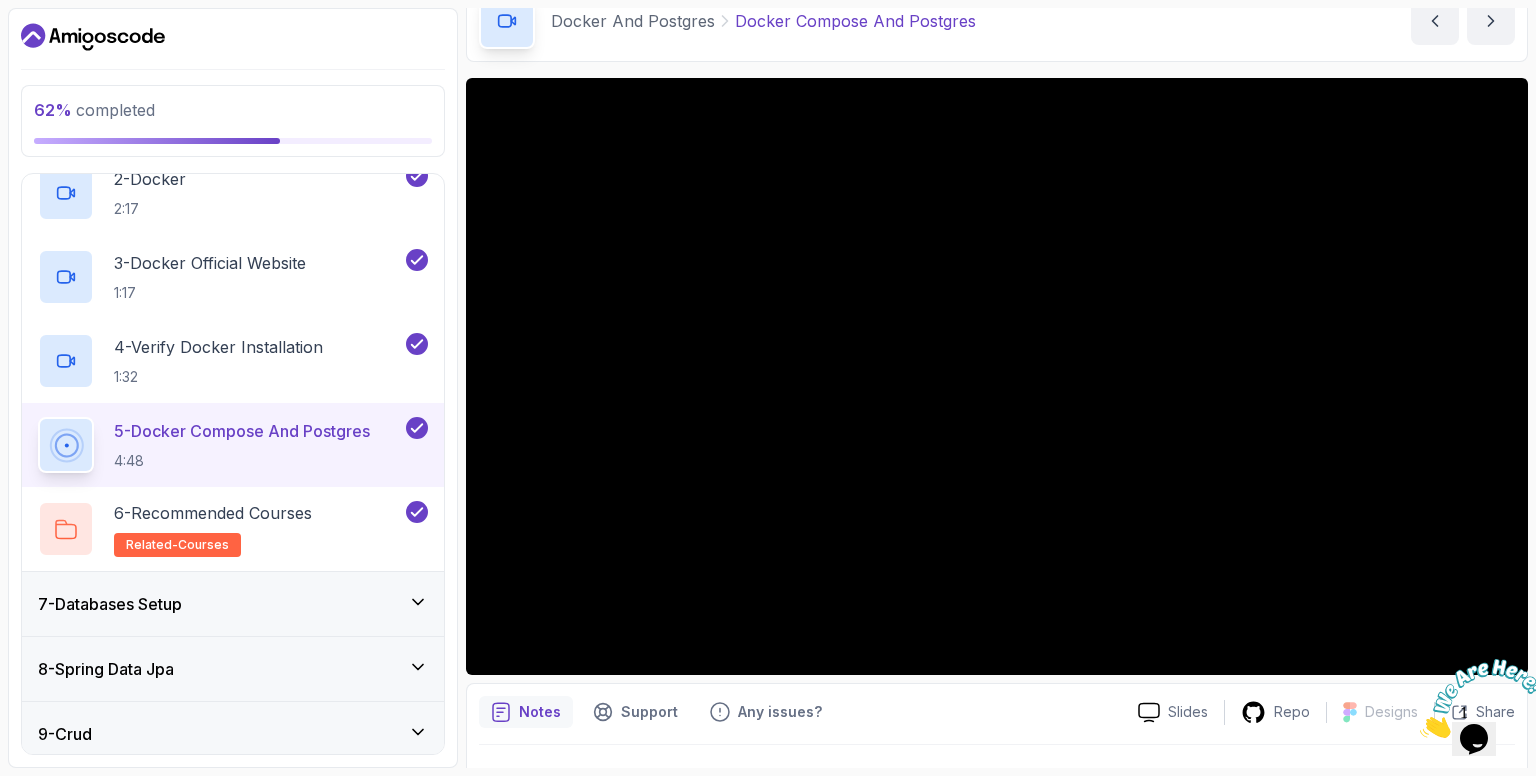 click on "Docker And Postgres Docker Compose And Postgres Docker Compose And Postgres by [NAME]" at bounding box center (997, 21) 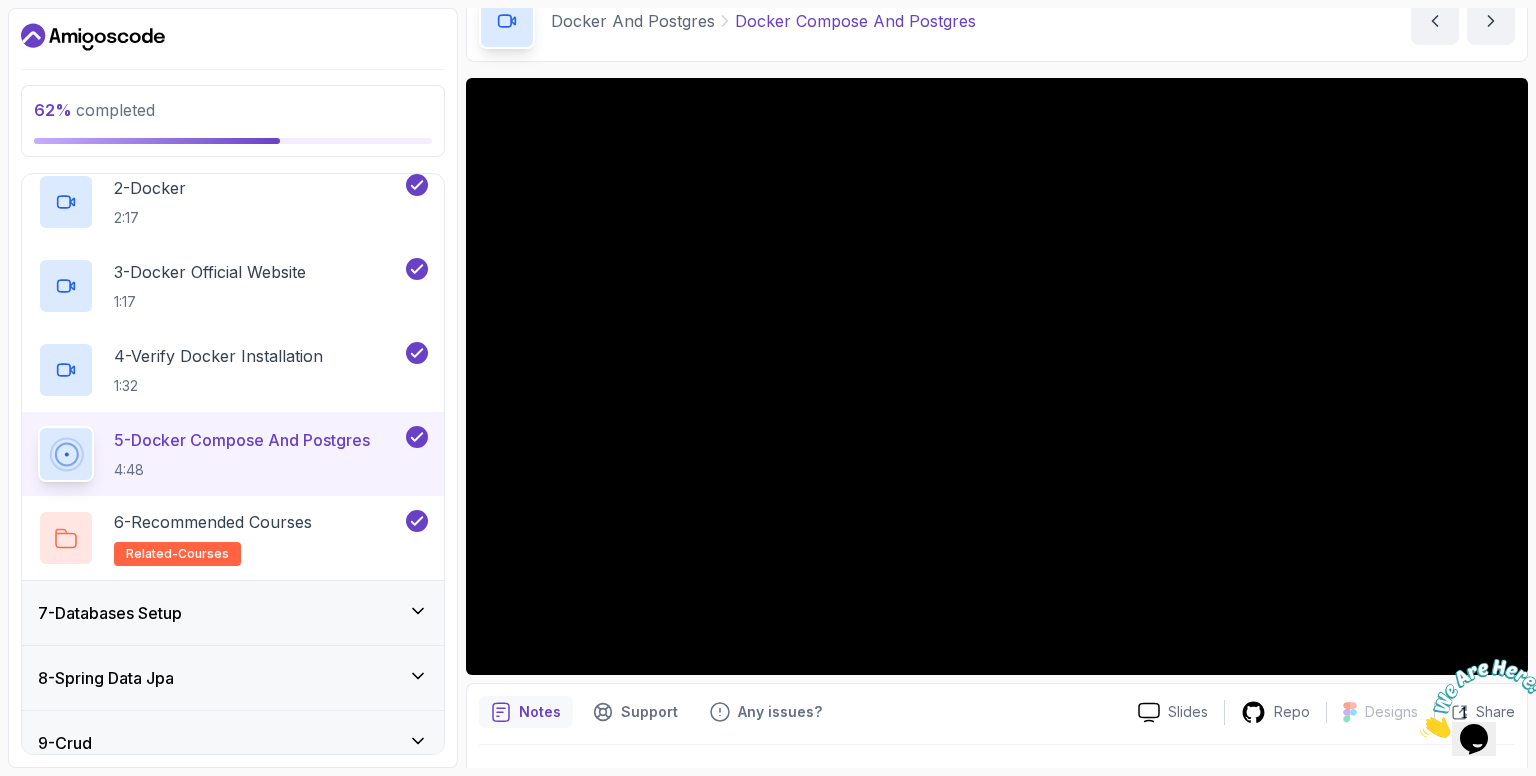 scroll, scrollTop: 496, scrollLeft: 0, axis: vertical 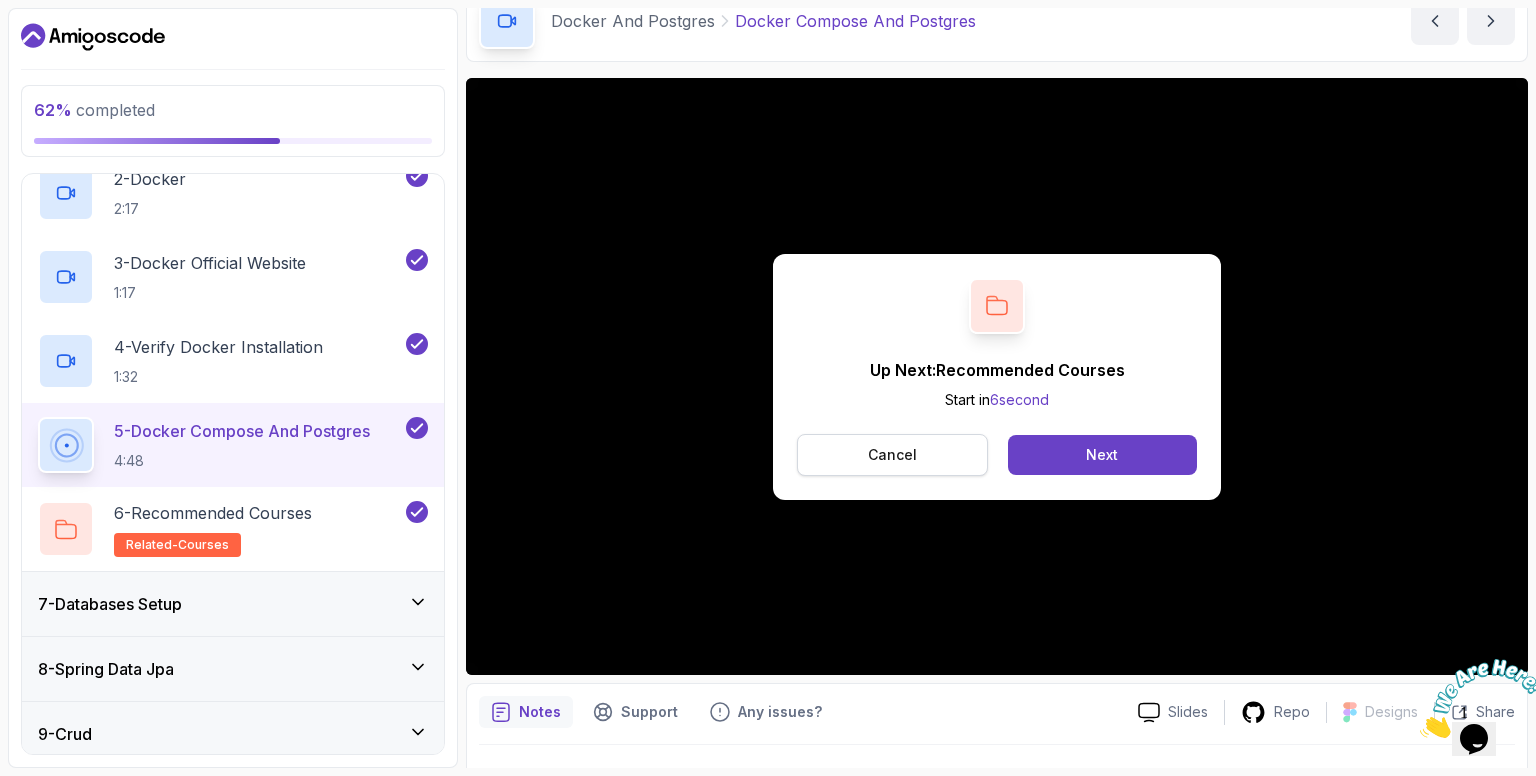 click on "Cancel" at bounding box center [892, 455] 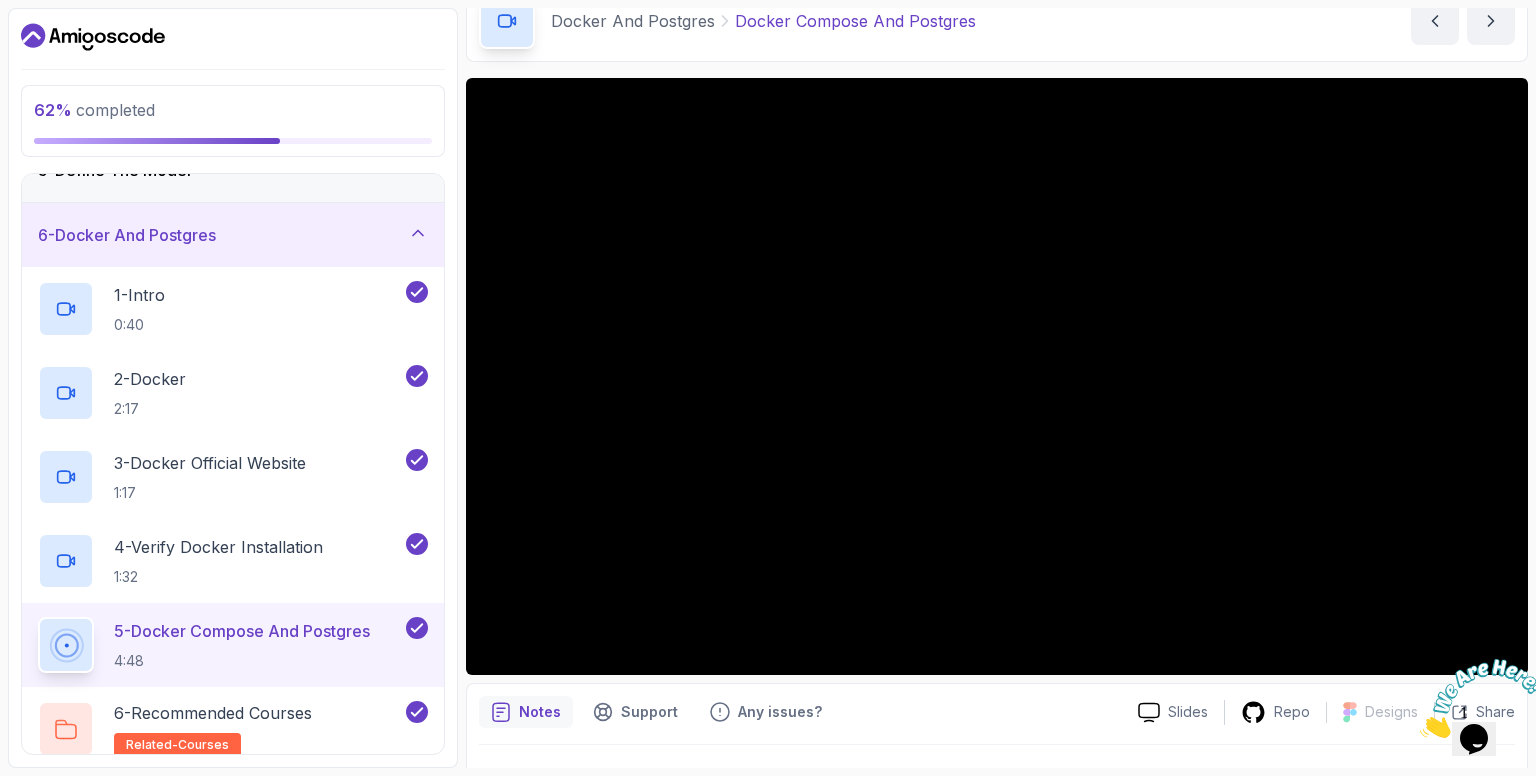 click on "6  -  Docker And Postgres" at bounding box center (233, 235) 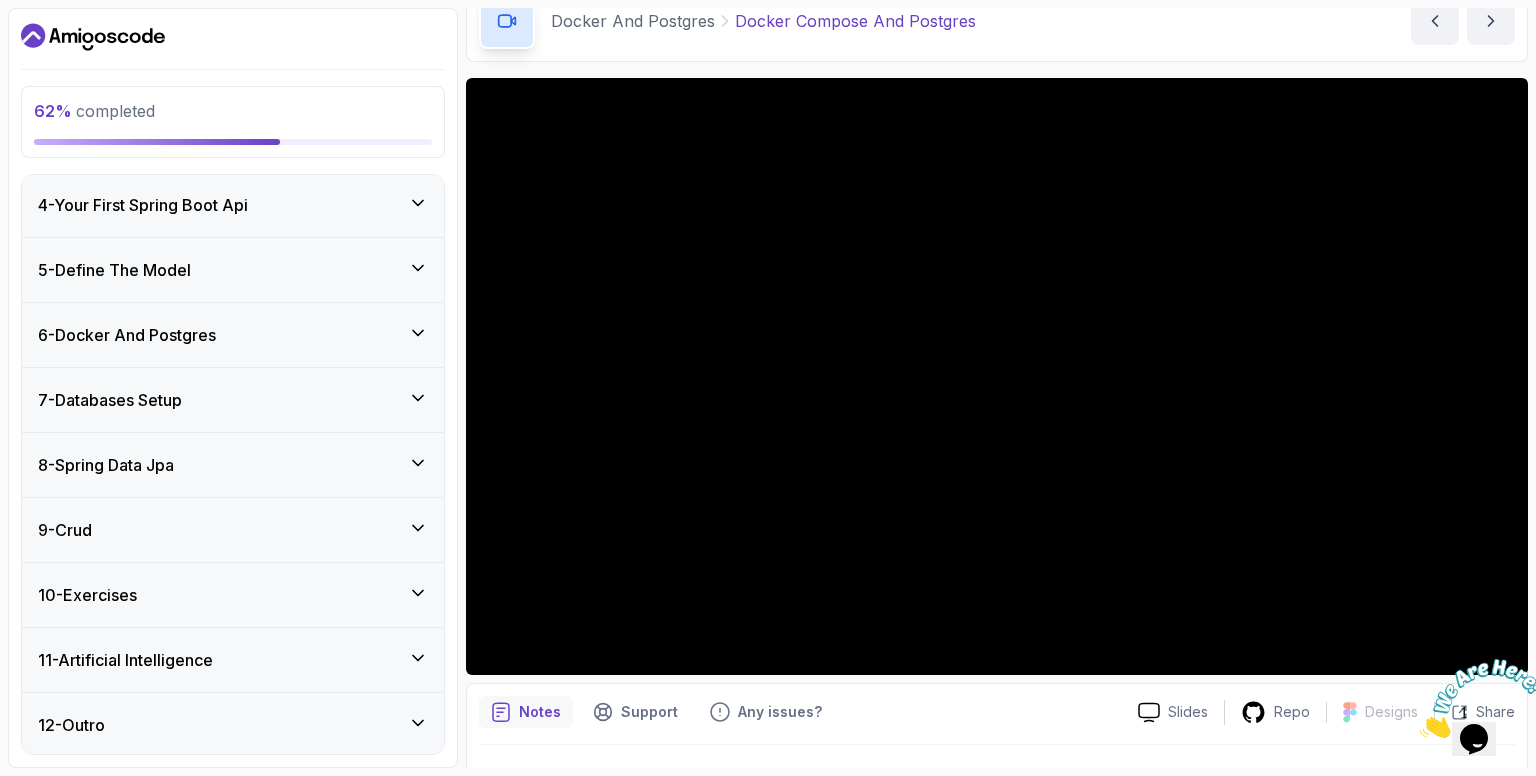 scroll, scrollTop: 196, scrollLeft: 0, axis: vertical 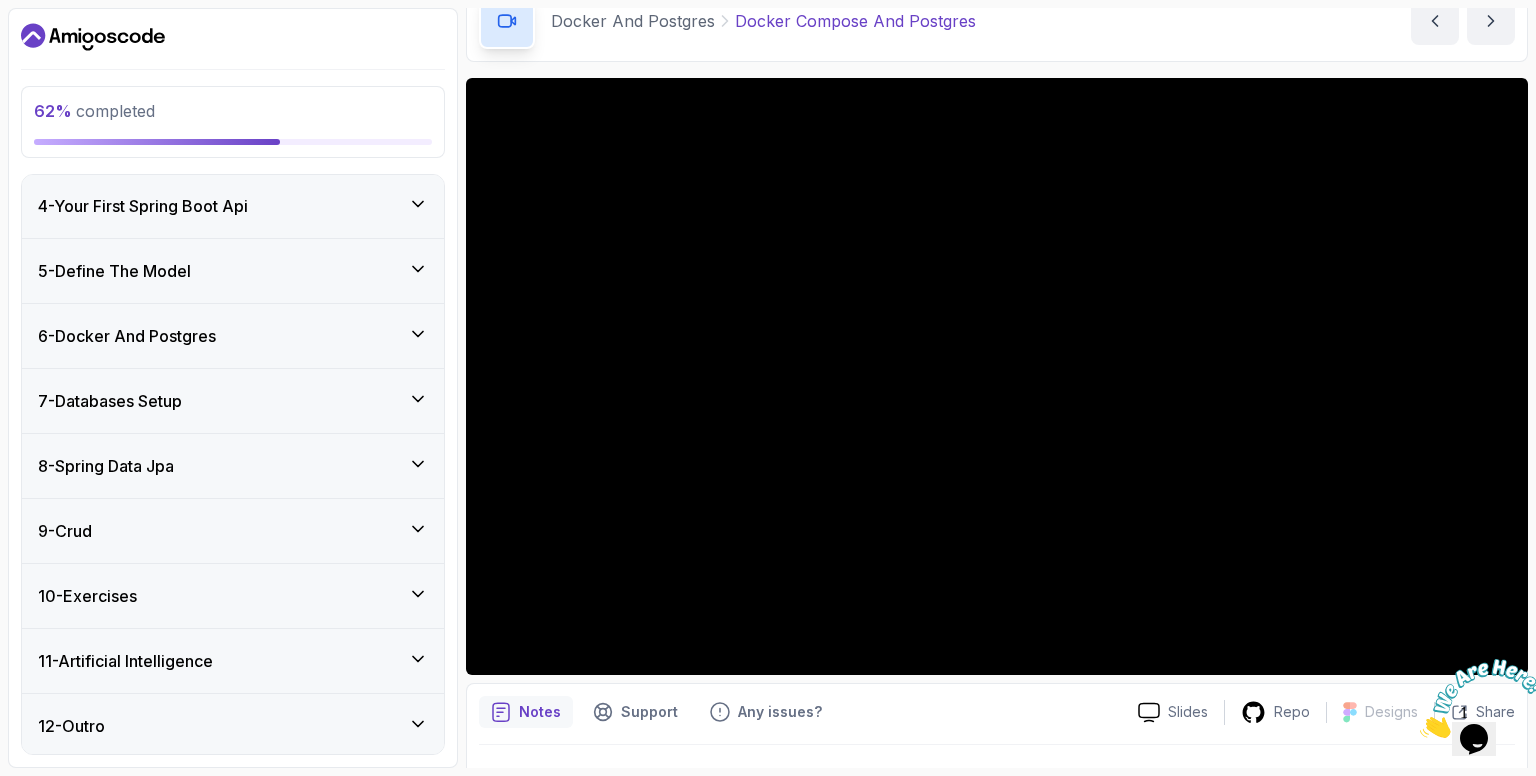 click on "7  -  Databases Setup" at bounding box center (233, 401) 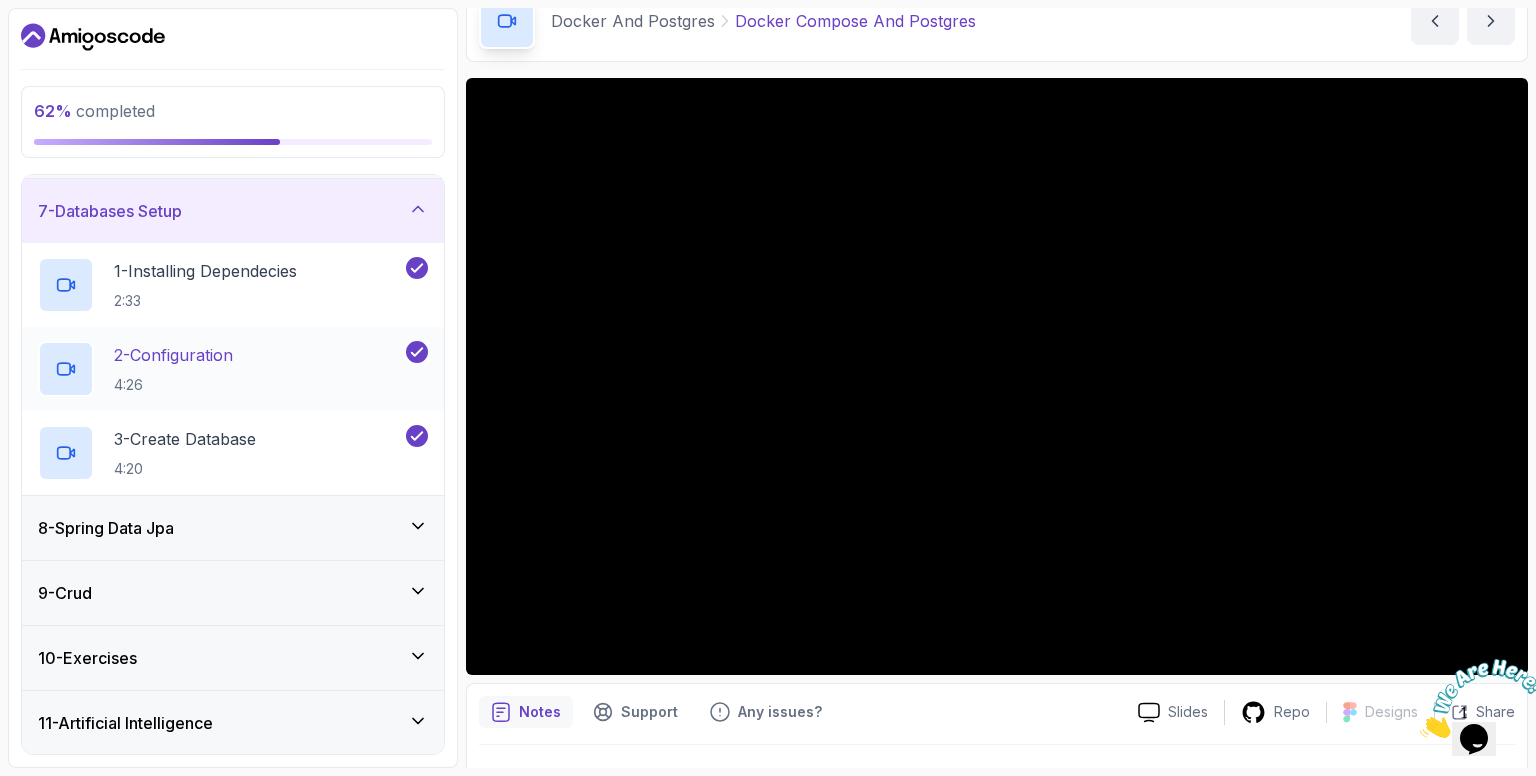 scroll, scrollTop: 396, scrollLeft: 0, axis: vertical 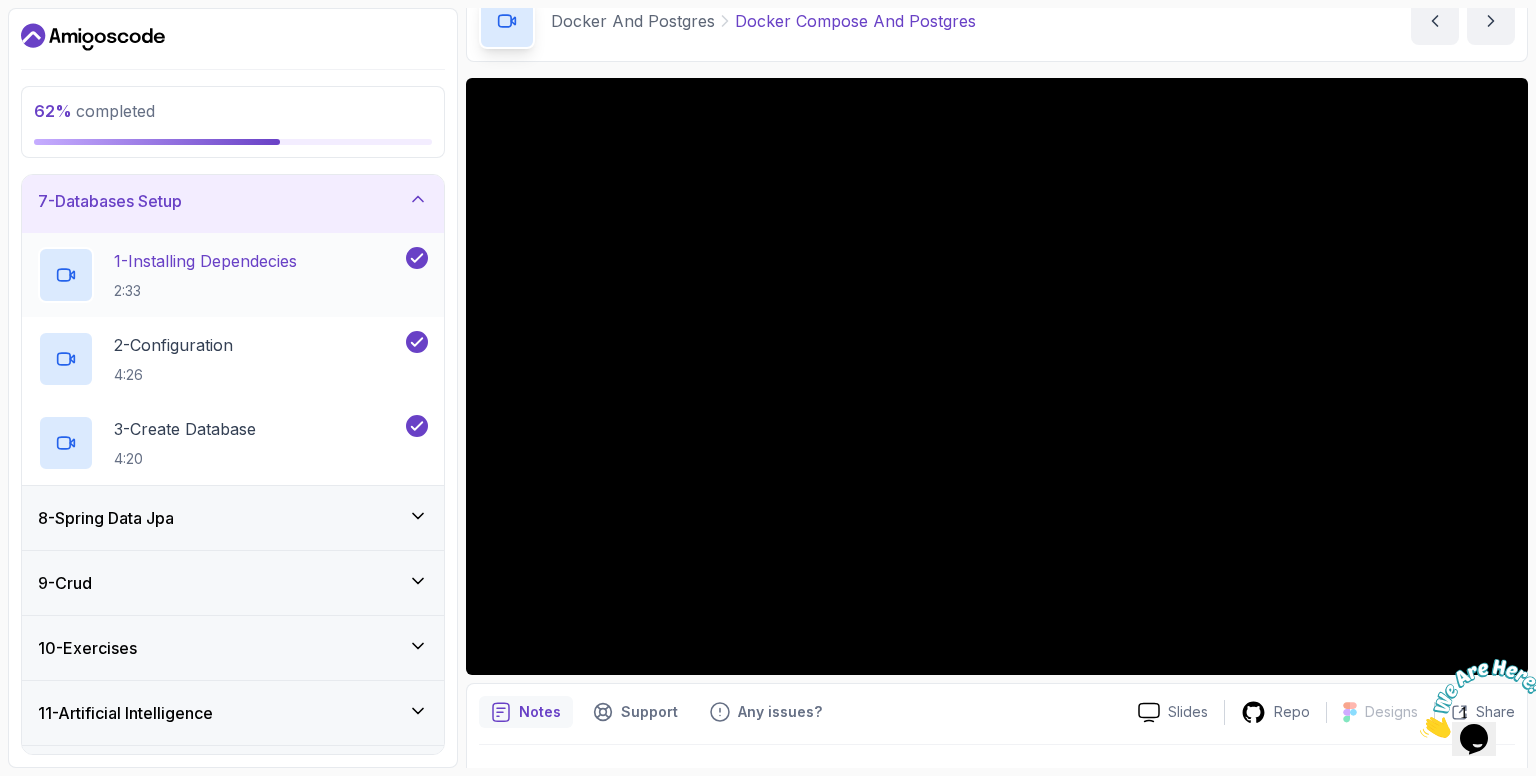 click on "1  -  Installing Dependecies" at bounding box center (205, 261) 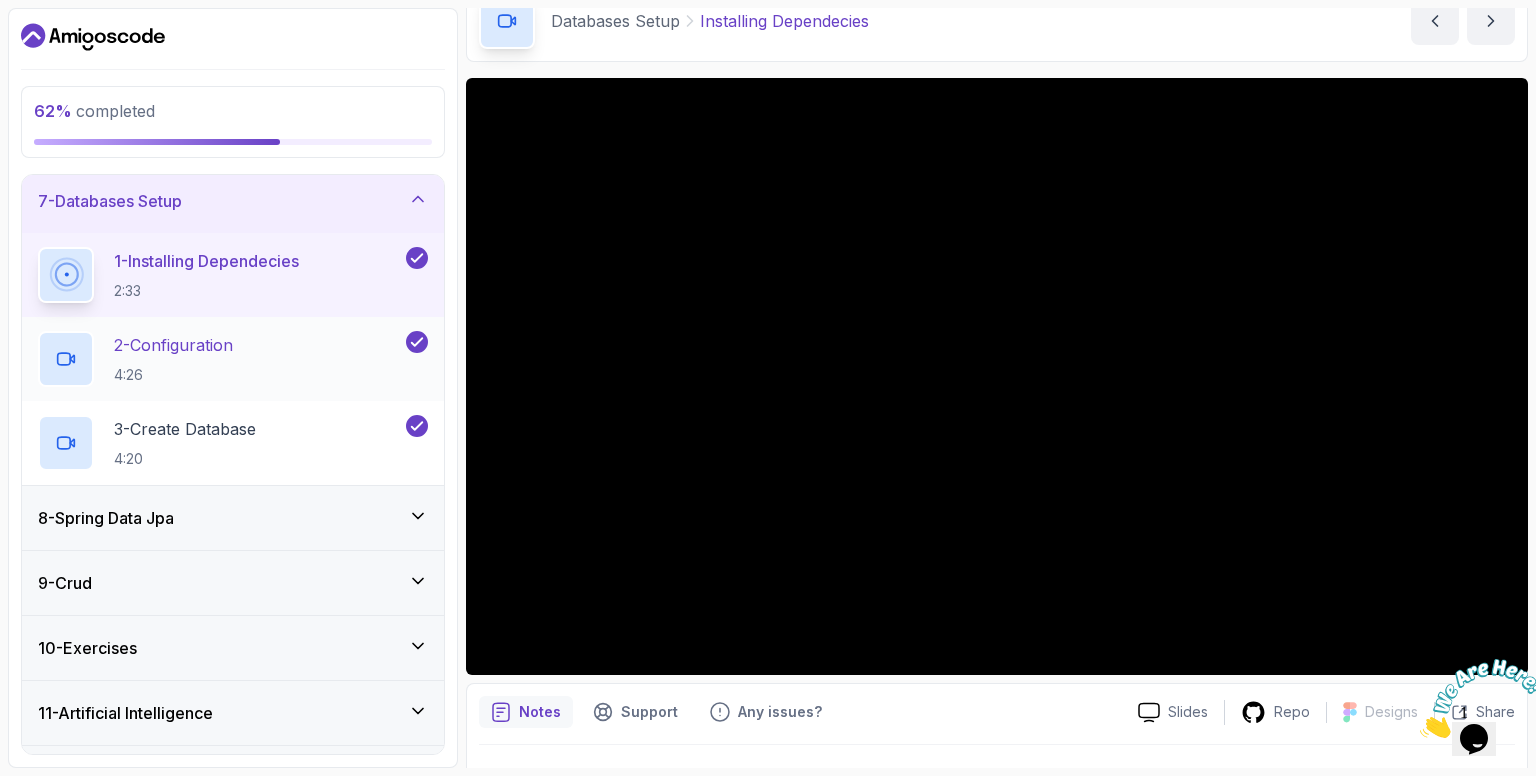 click on "2  -  Configuration 4:26" at bounding box center [233, 359] 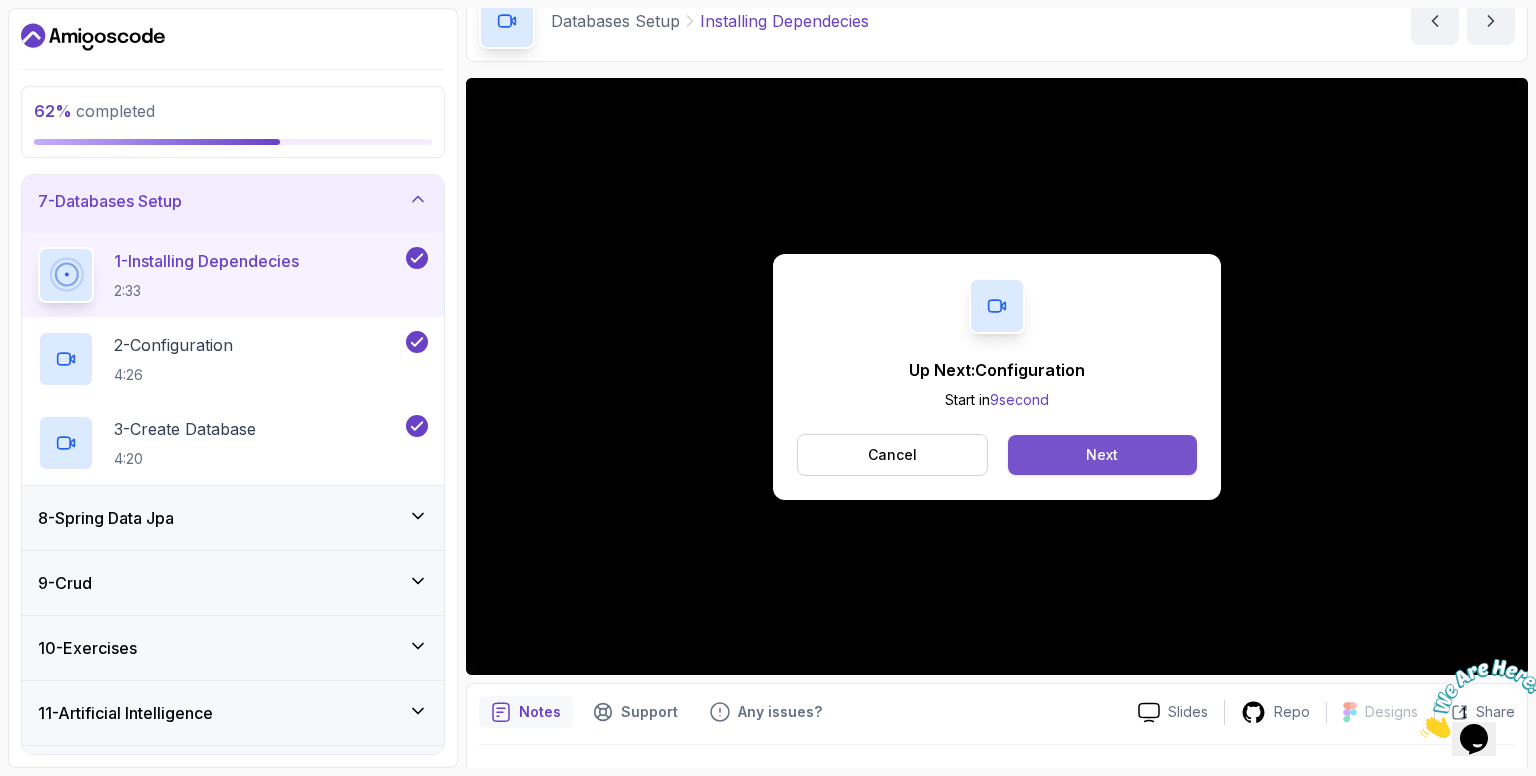 click on "Next" at bounding box center (1102, 455) 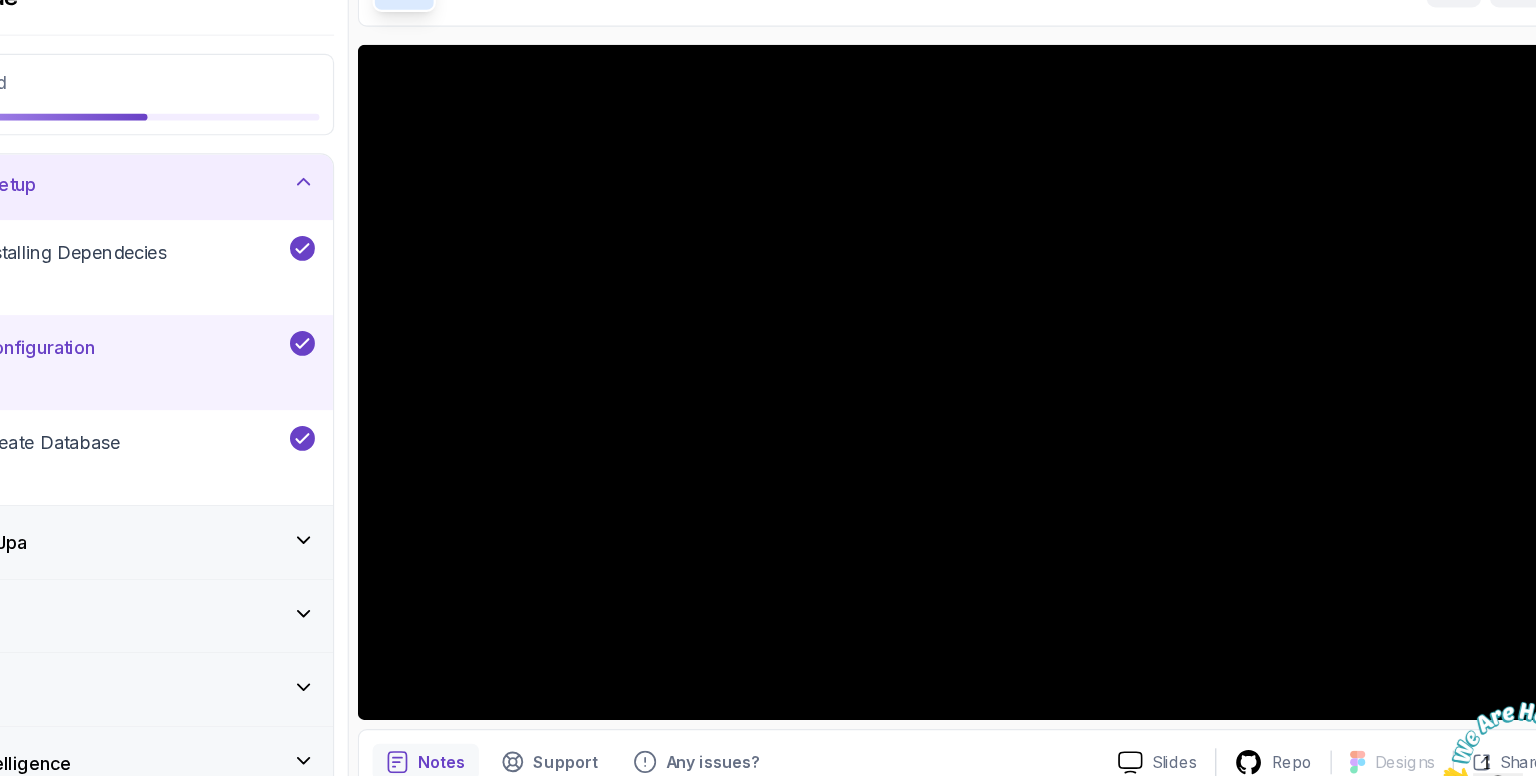 scroll, scrollTop: 0, scrollLeft: 0, axis: both 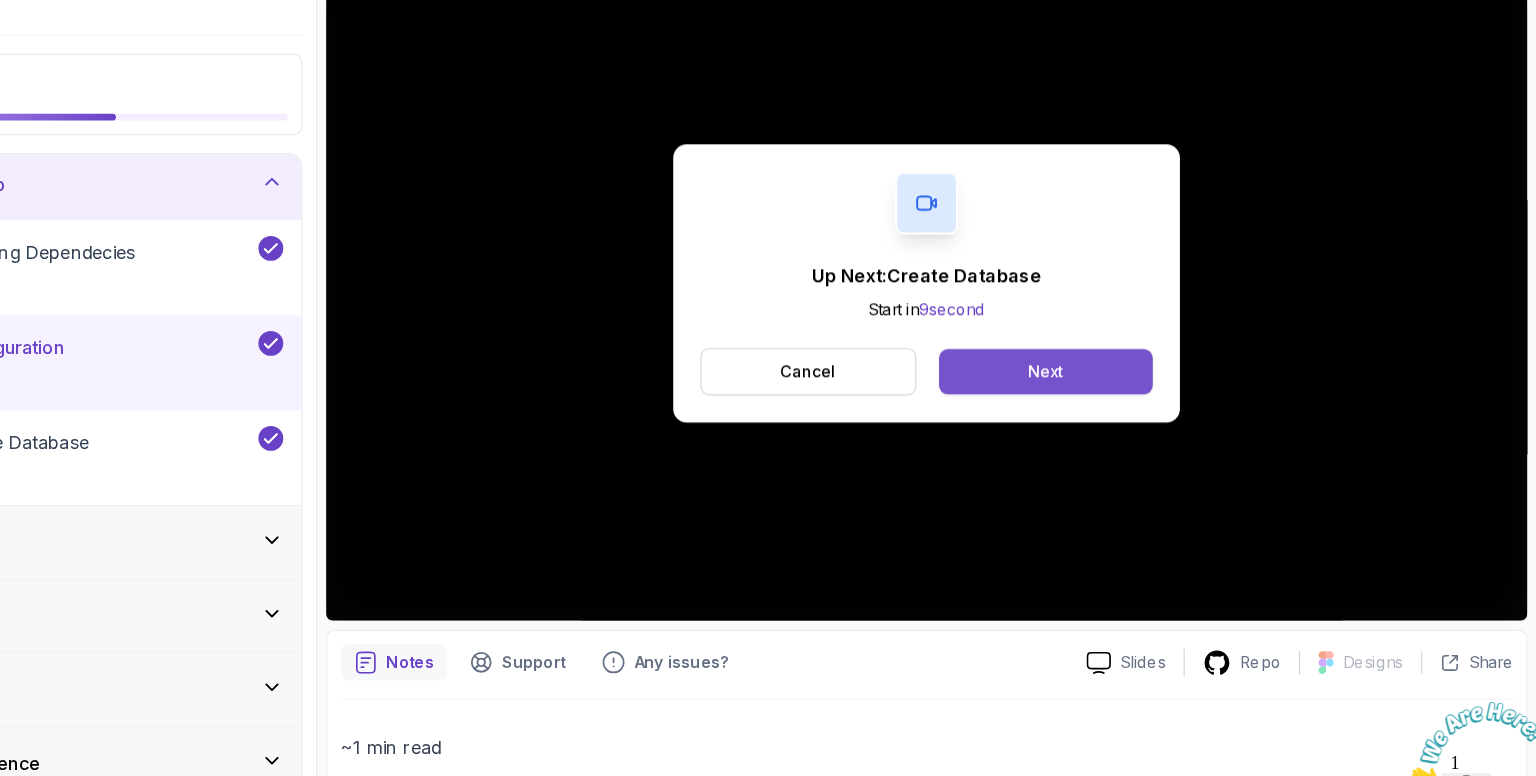 click on "Next" at bounding box center [1102, 367] 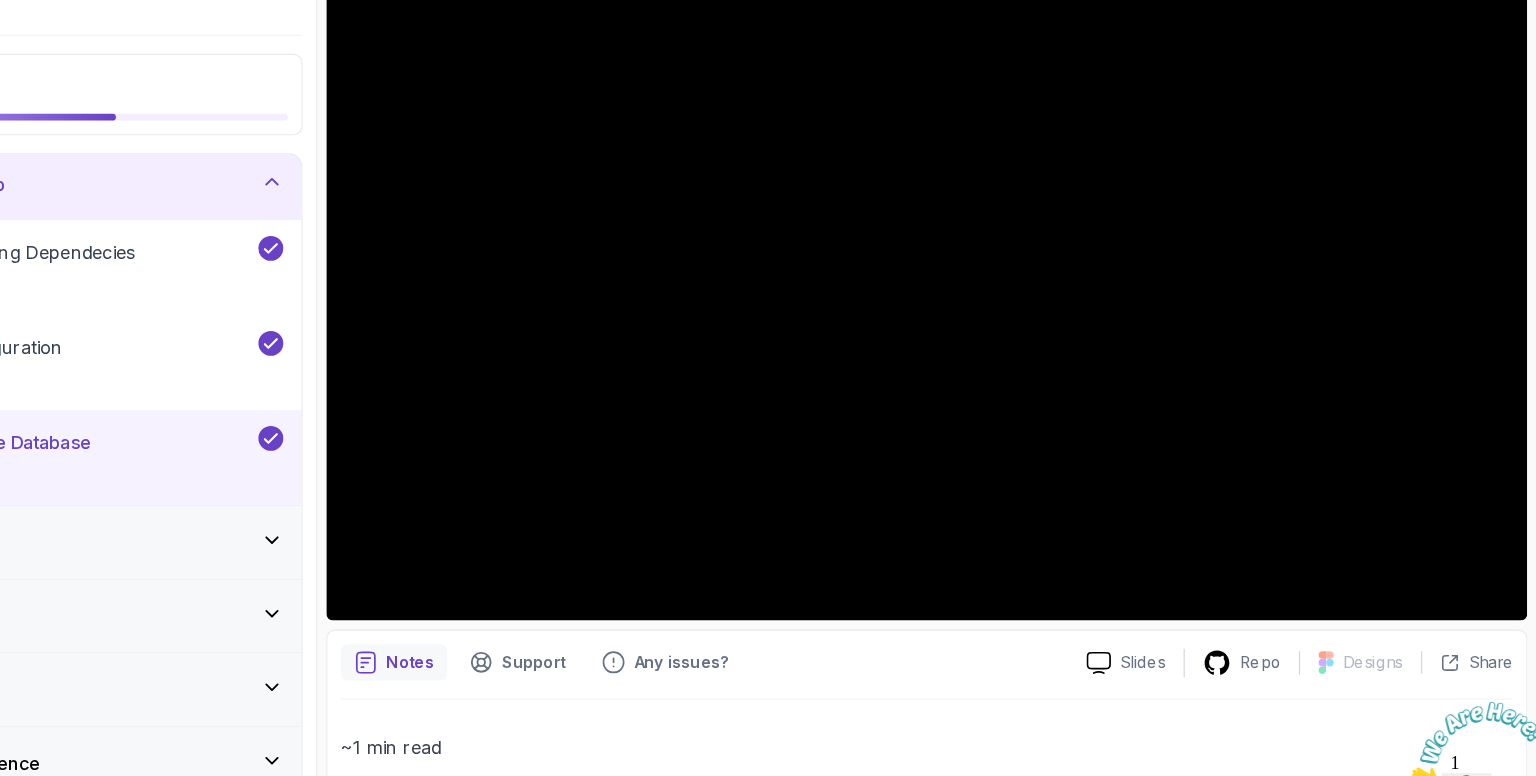scroll, scrollTop: 100, scrollLeft: 0, axis: vertical 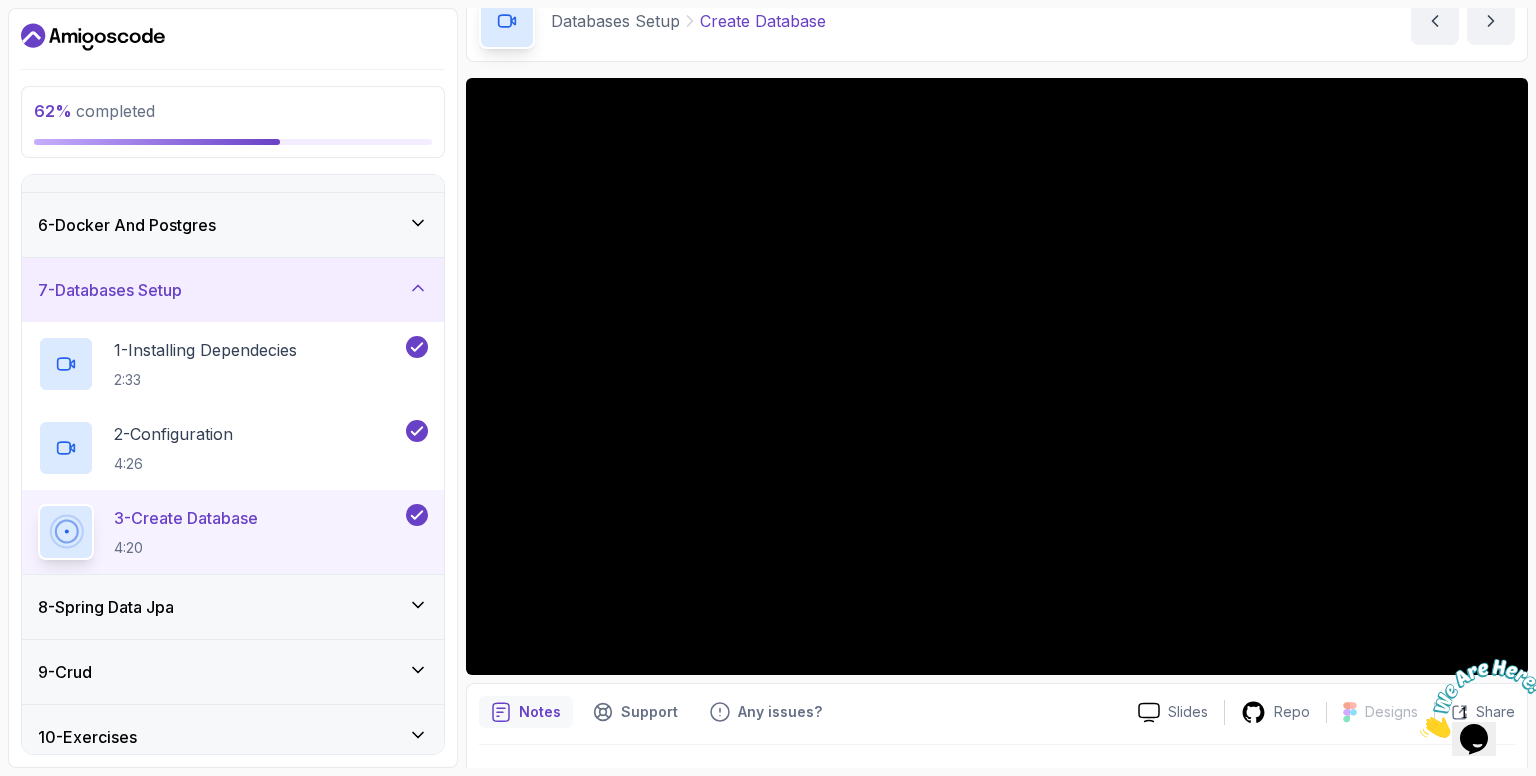 click on "8  -  Spring Data Jpa" at bounding box center (233, 607) 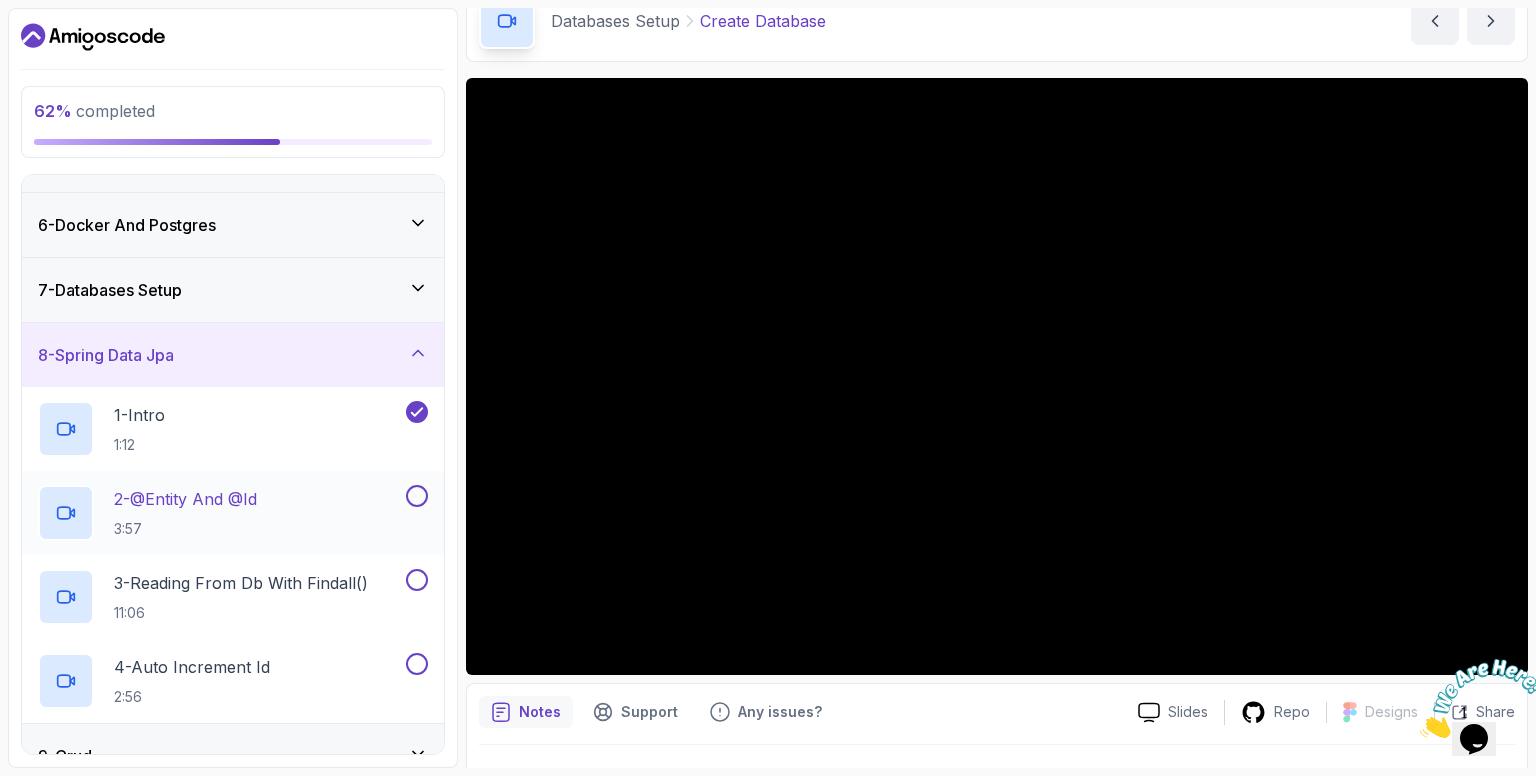 scroll, scrollTop: 407, scrollLeft: 0, axis: vertical 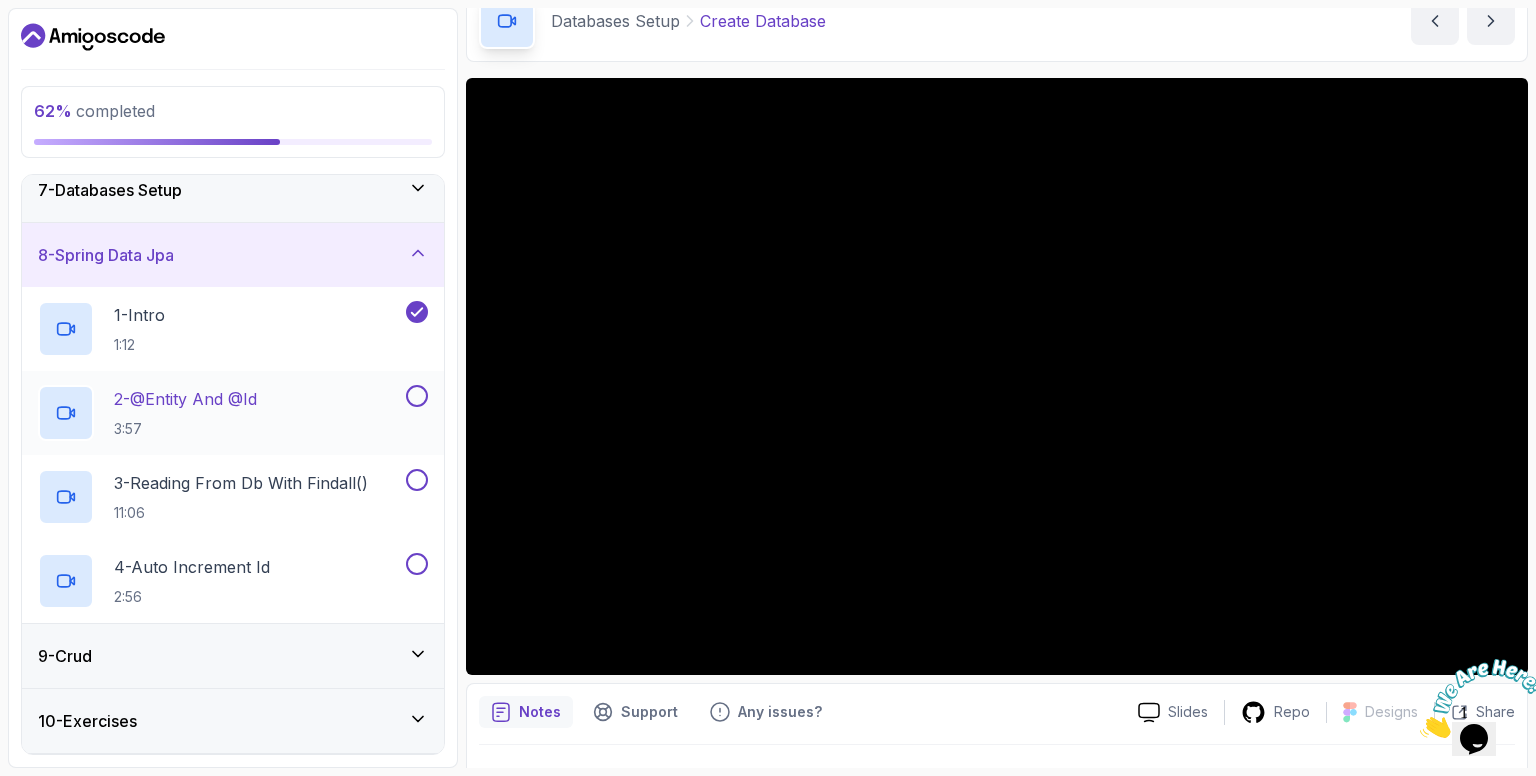 click on "2  -  @Entity And @Id 3:57" at bounding box center (233, 413) 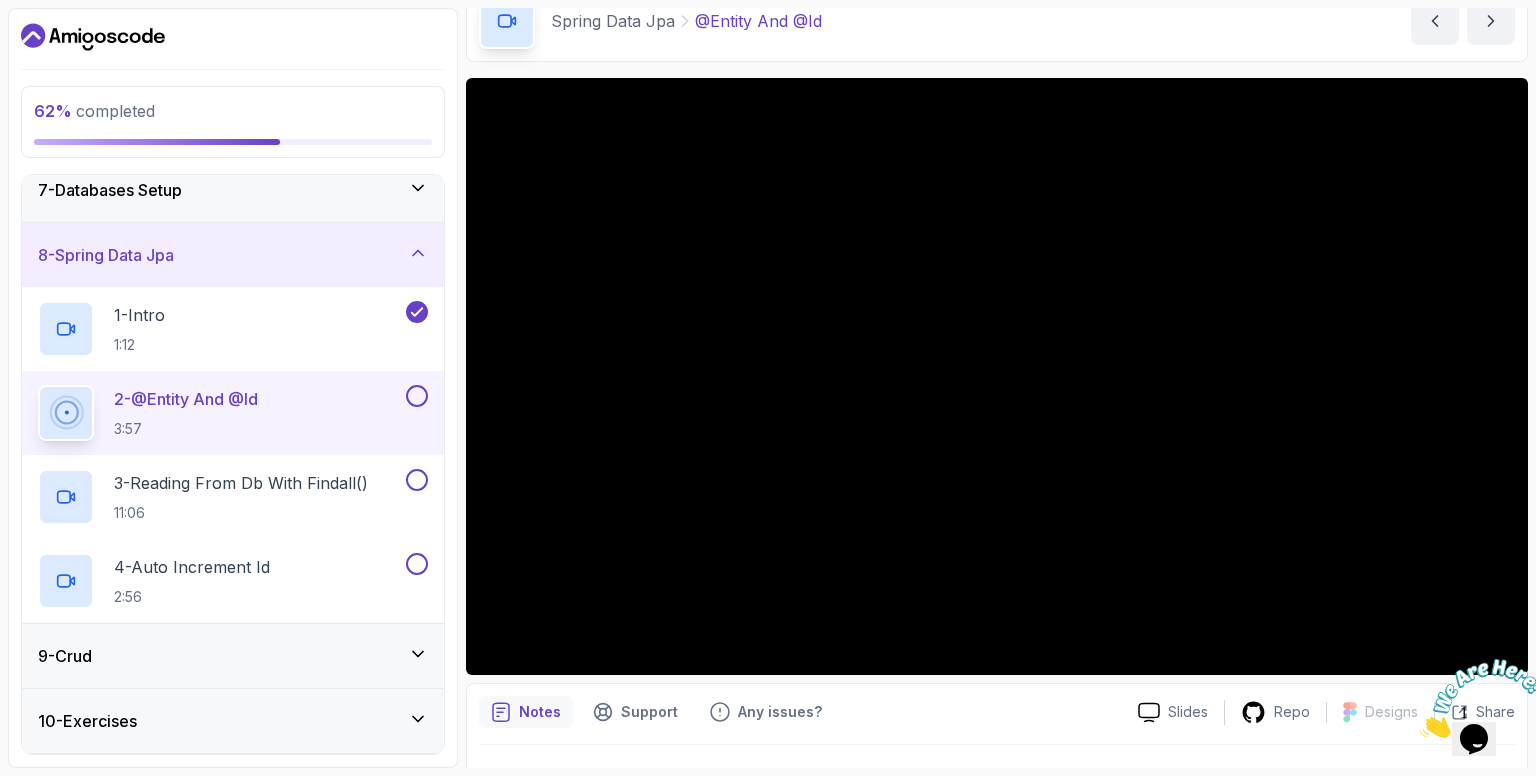 click at bounding box center [1474, 698] 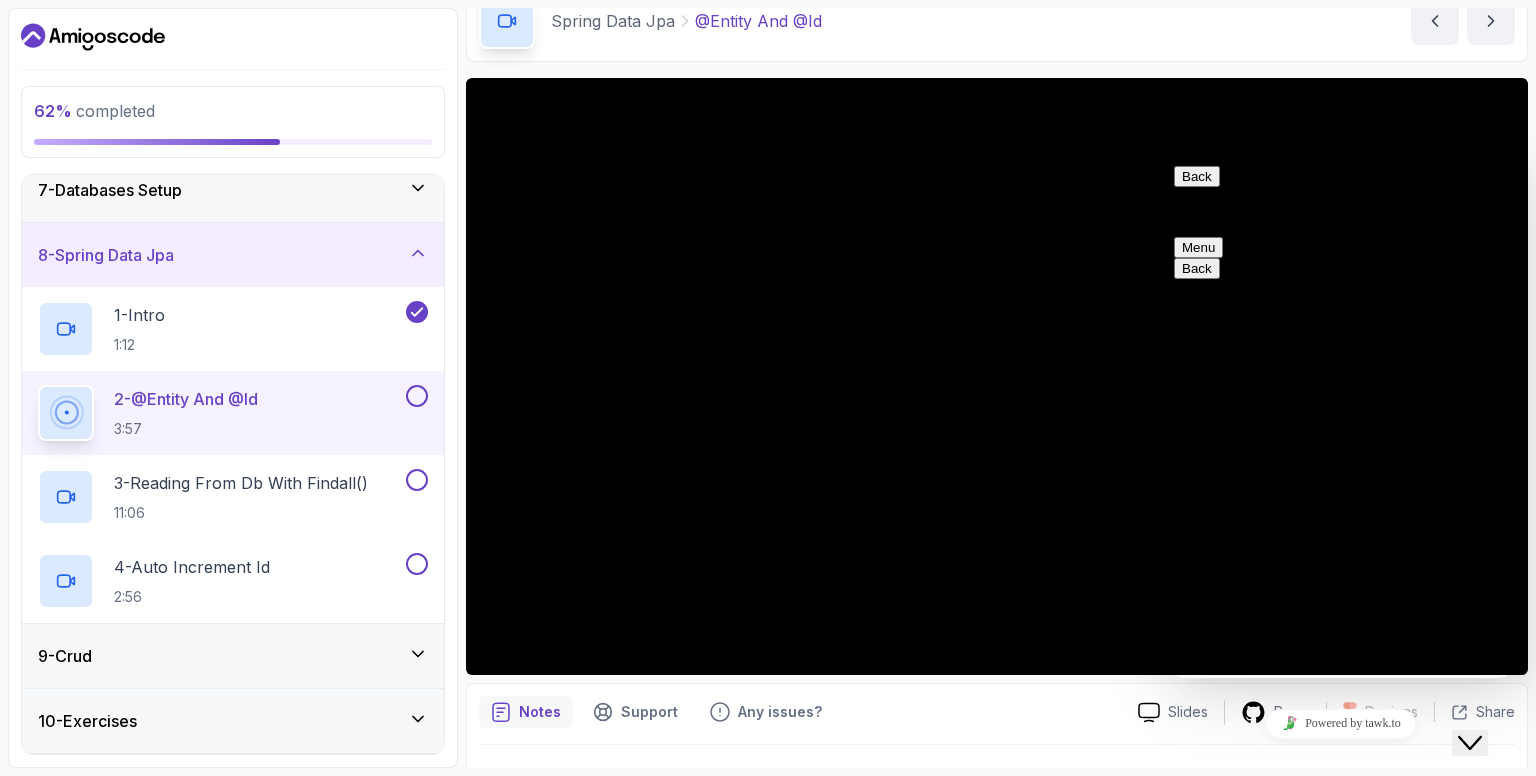 click at bounding box center [1215, 247] 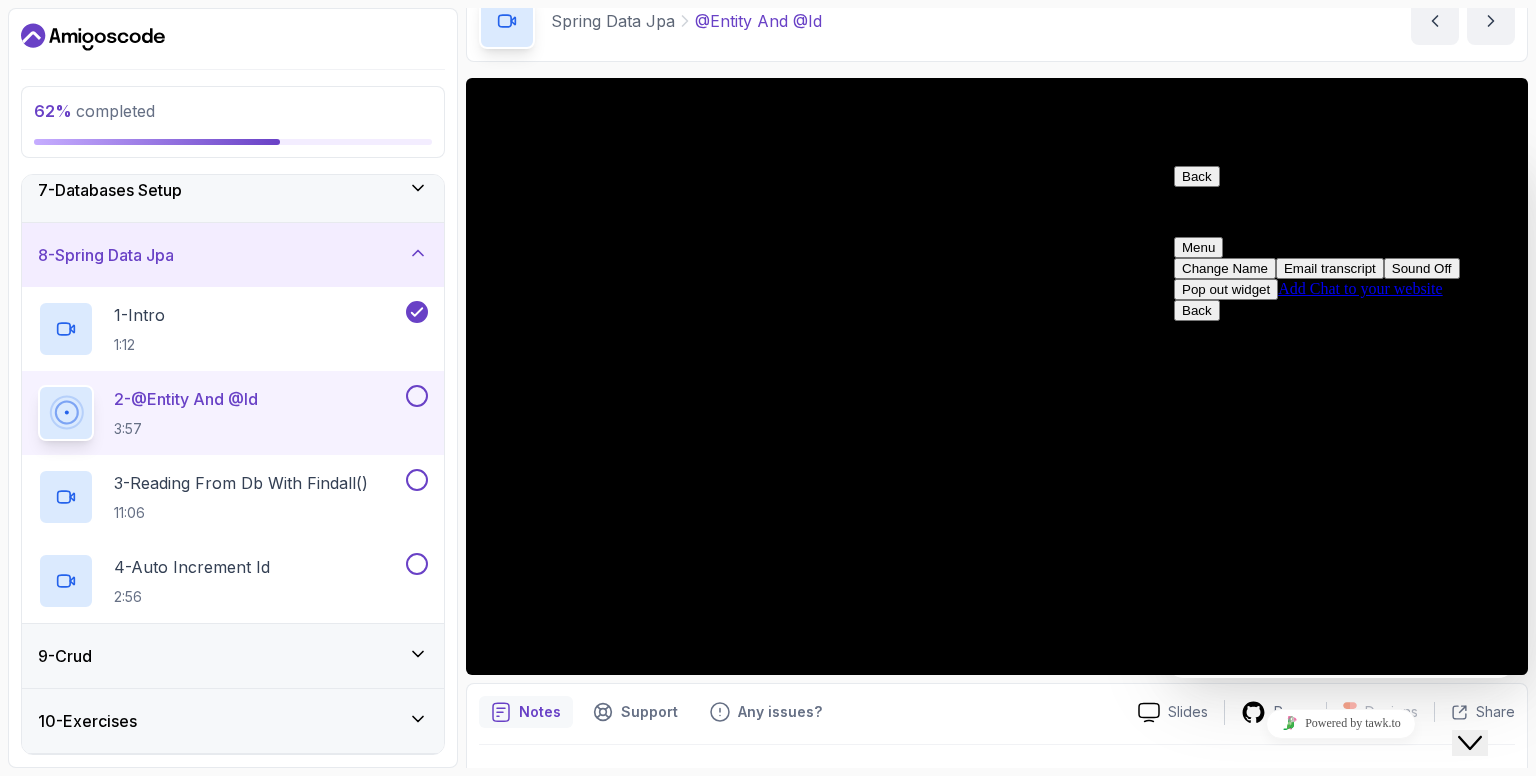 click on "Close Chat This icon closes the chat window." at bounding box center [1470, 743] 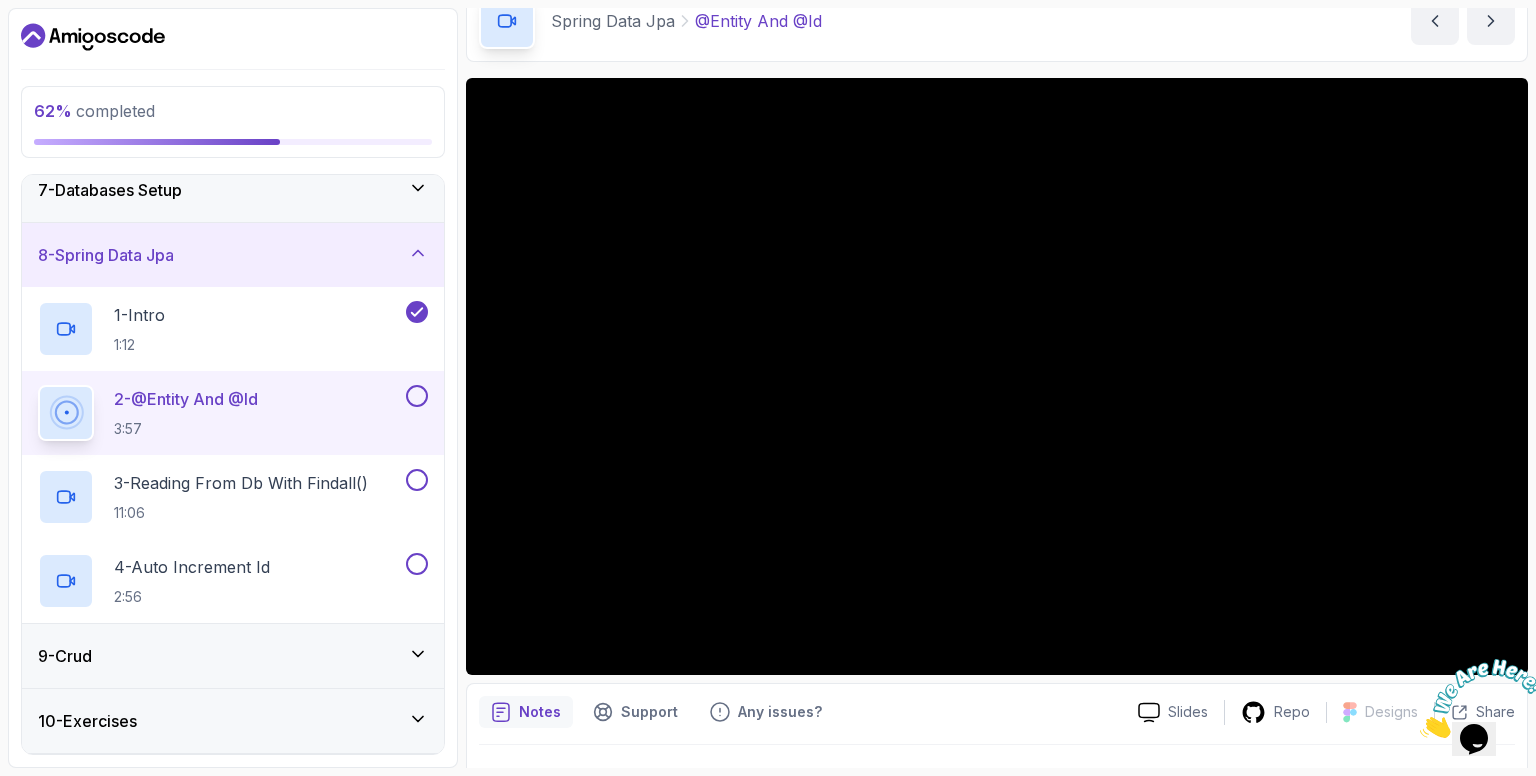 click at bounding box center [1482, 698] 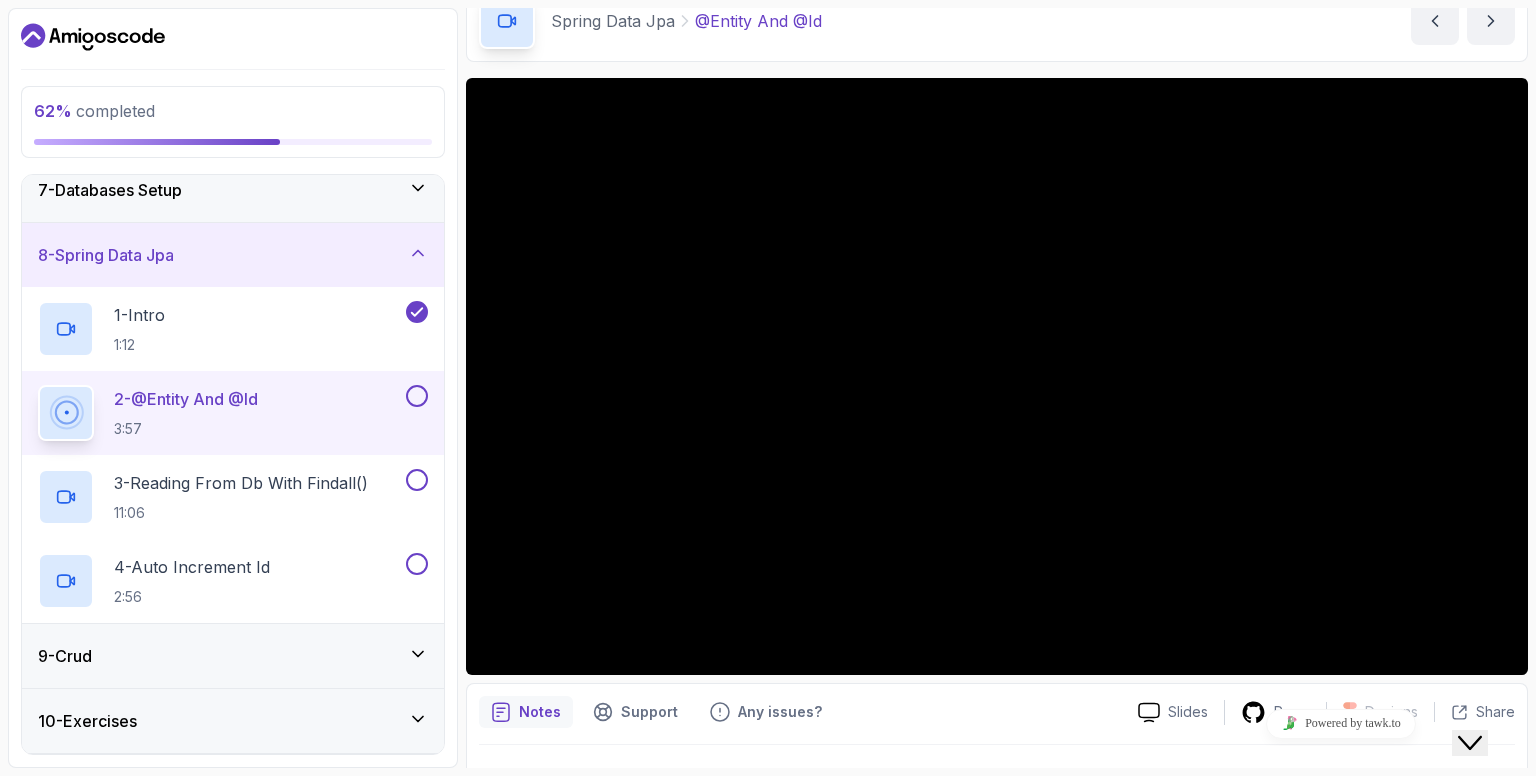 drag, startPoint x: 1516, startPoint y: 783, endPoint x: 1476, endPoint y: 737, distance: 60.959003 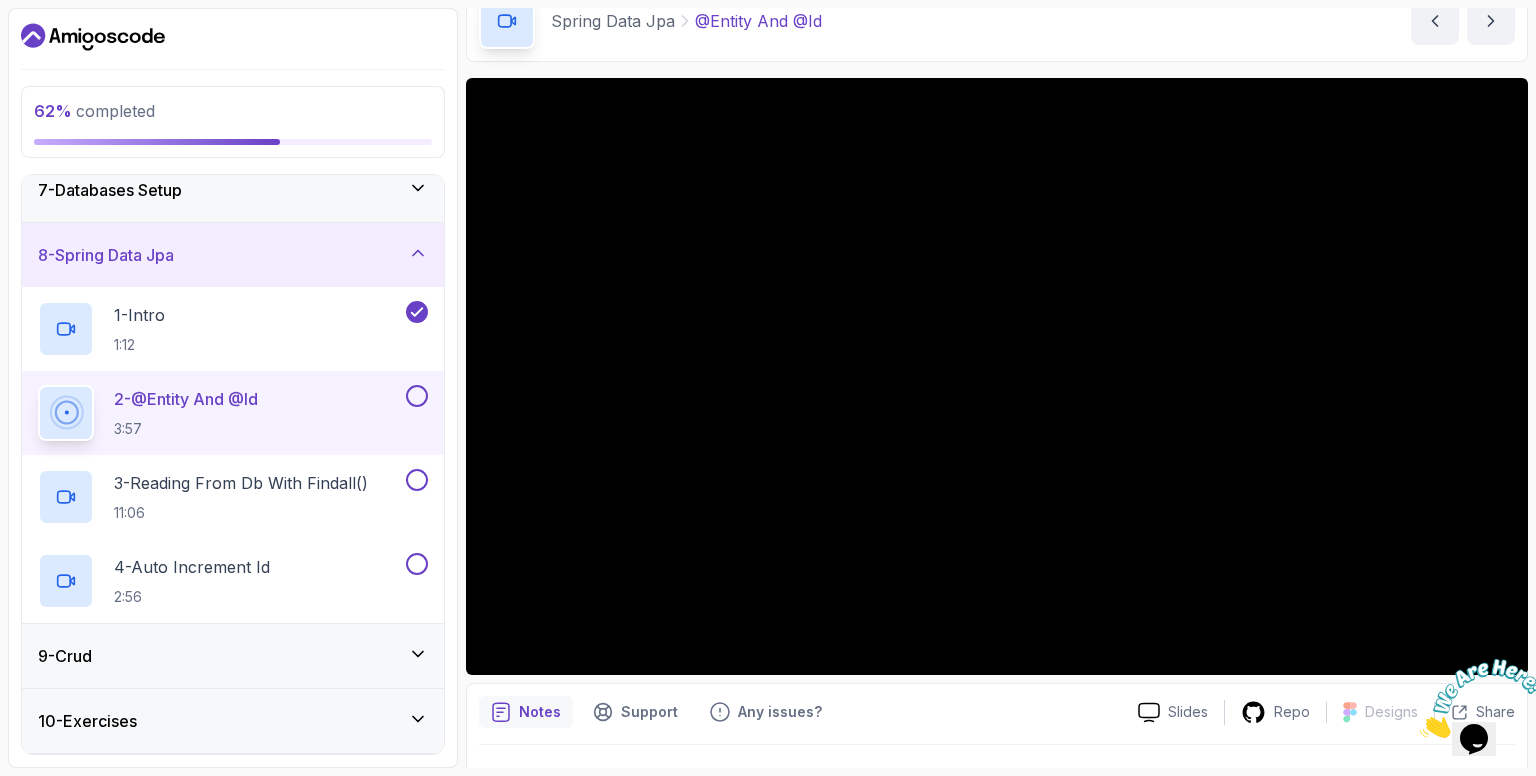 click at bounding box center [1474, 698] 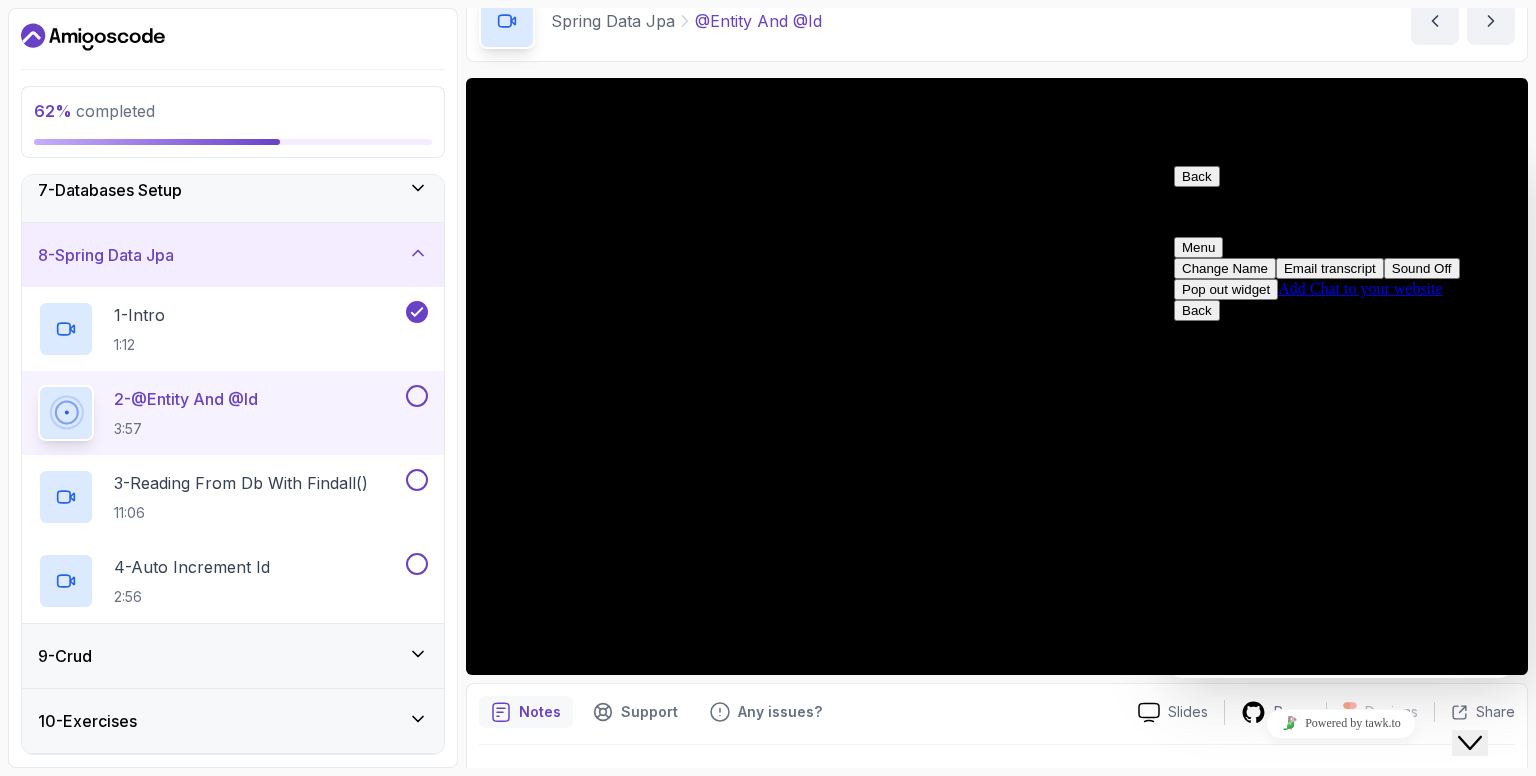 click on "Close Chat This icon closes the chat window." at bounding box center [1470, 743] 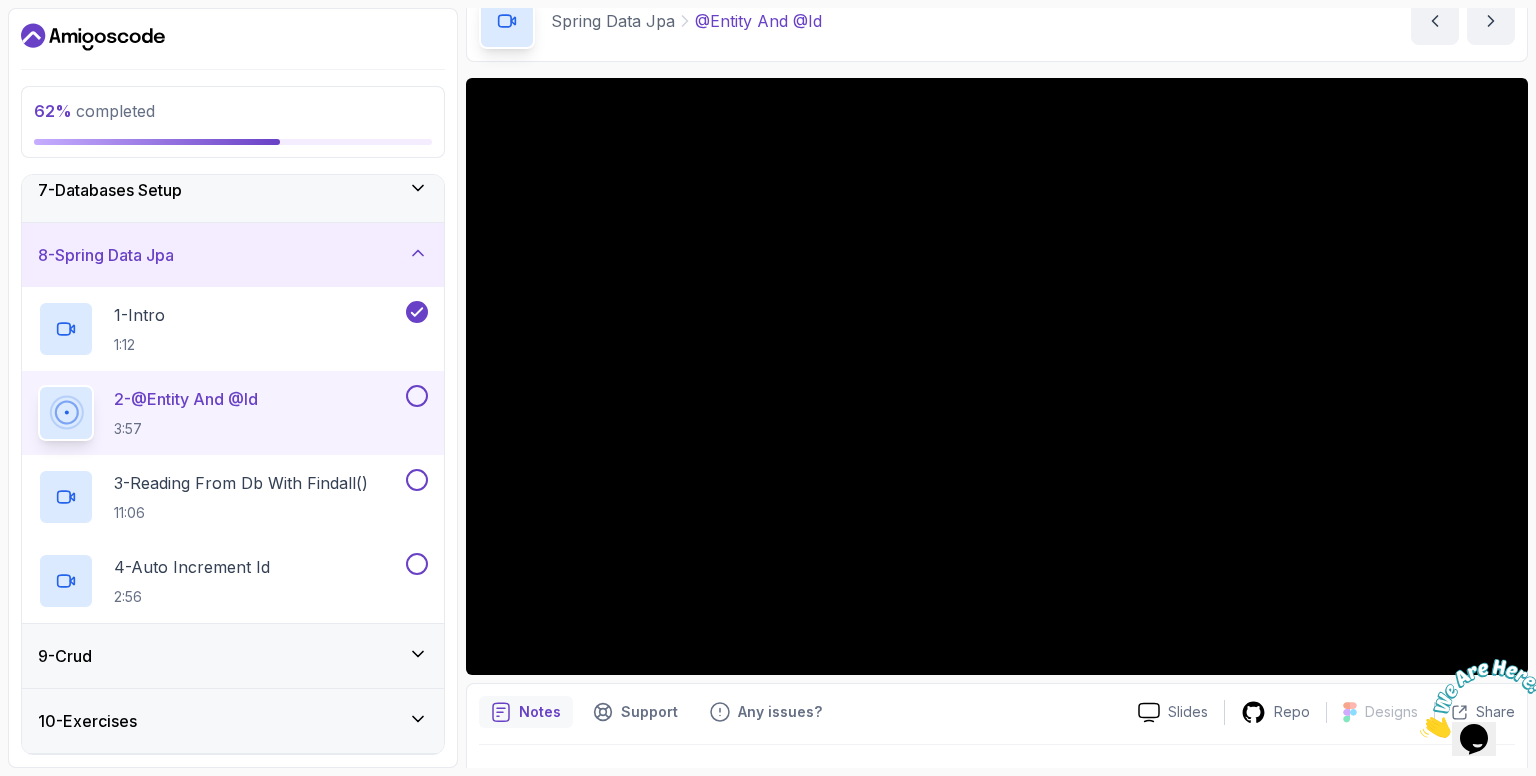 drag, startPoint x: 1479, startPoint y: 652, endPoint x: 1706, endPoint y: 1093, distance: 495.99396 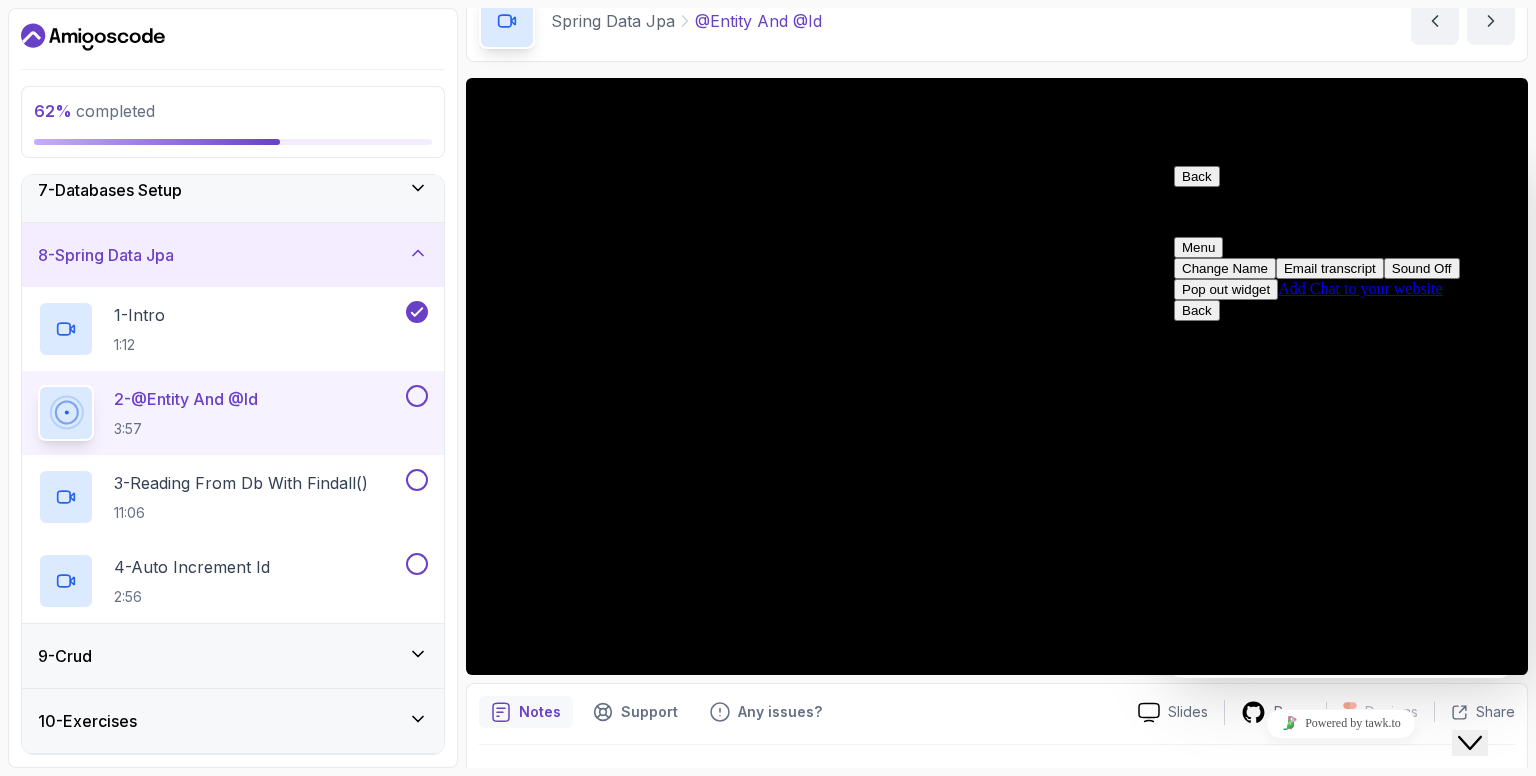 click on "Close Chat This icon closes the chat window." at bounding box center [1470, 743] 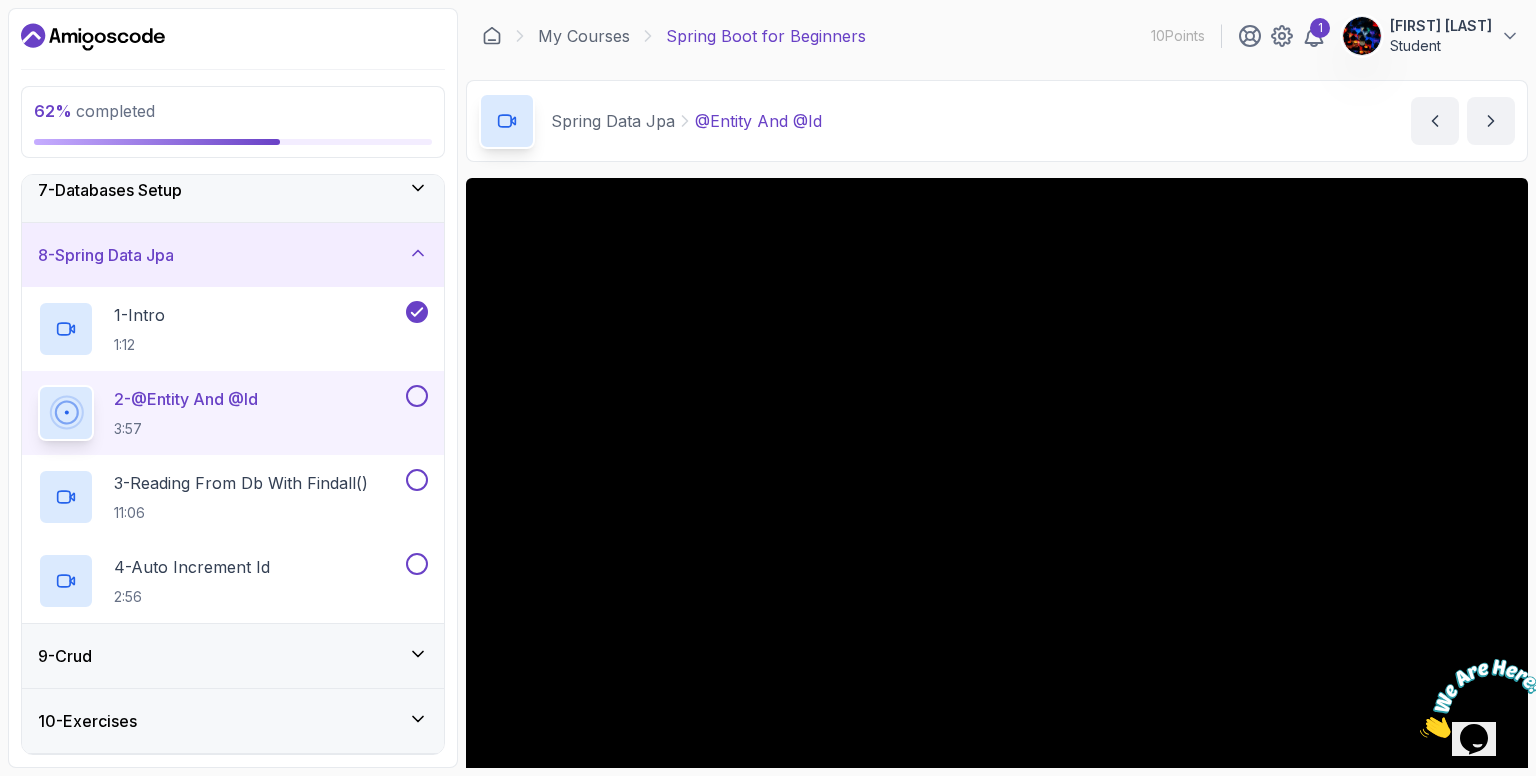 scroll, scrollTop: 100, scrollLeft: 0, axis: vertical 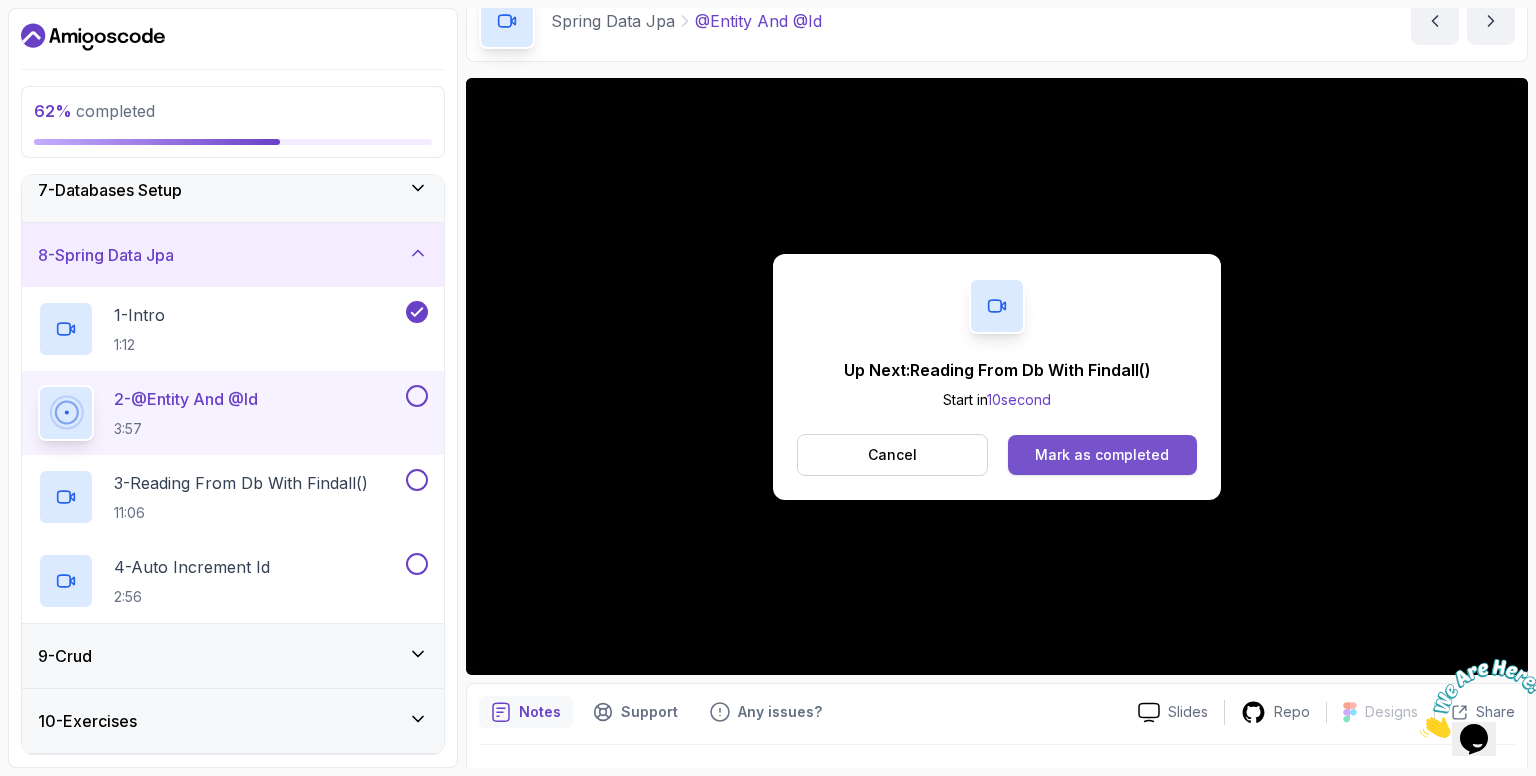 click on "Mark as completed" at bounding box center (1102, 455) 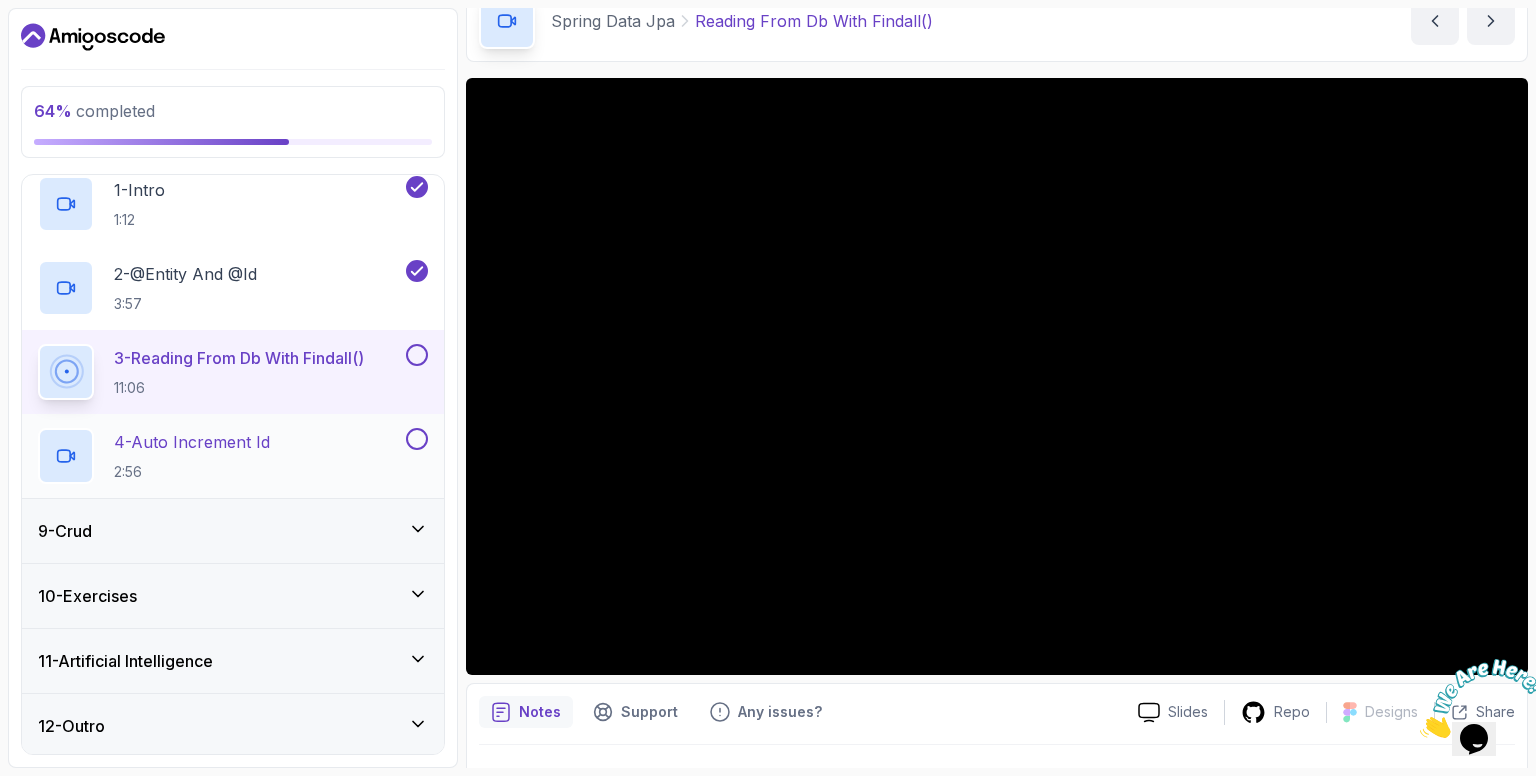 scroll, scrollTop: 432, scrollLeft: 0, axis: vertical 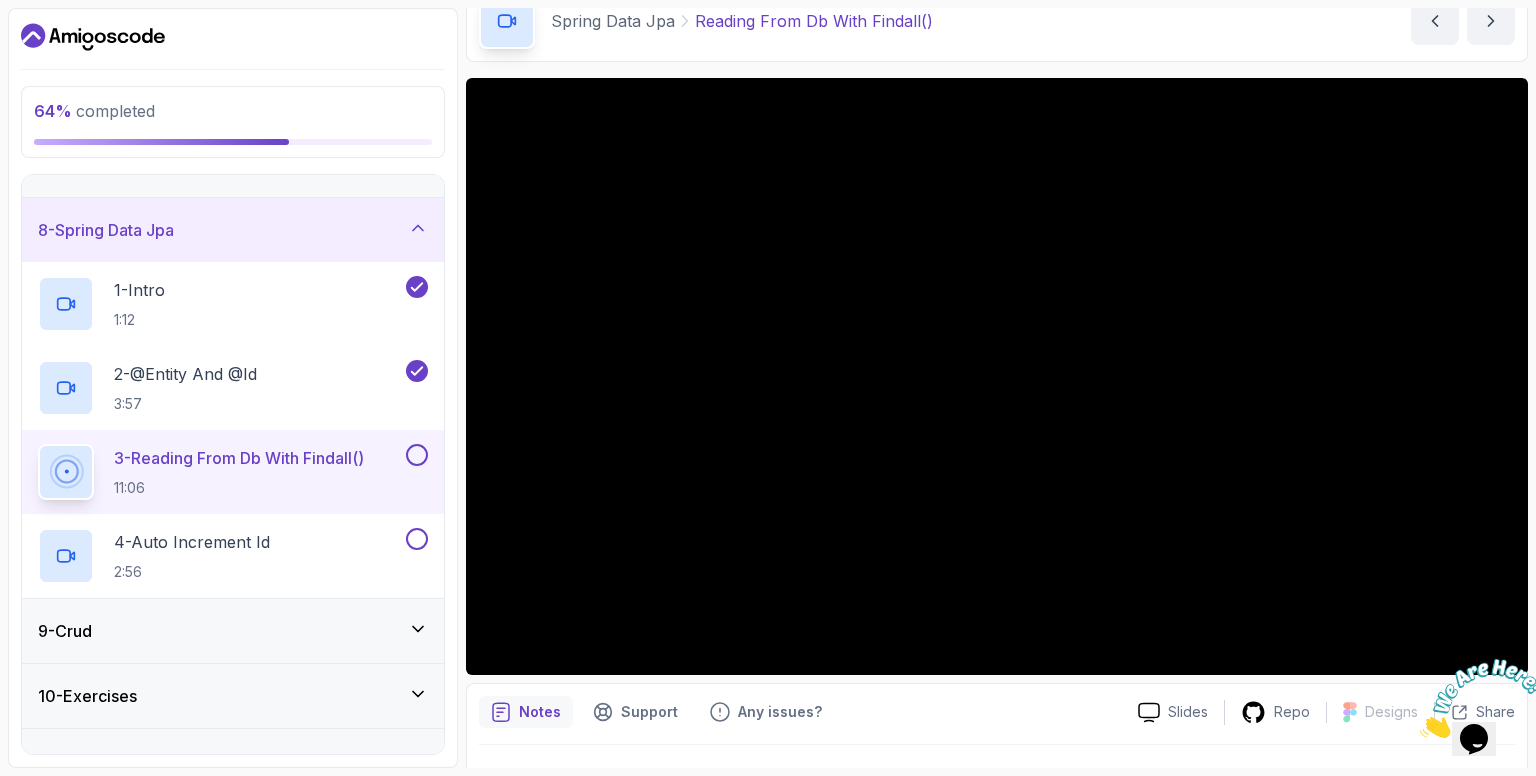 click on "8  -  Spring Data Jpa" at bounding box center [233, 230] 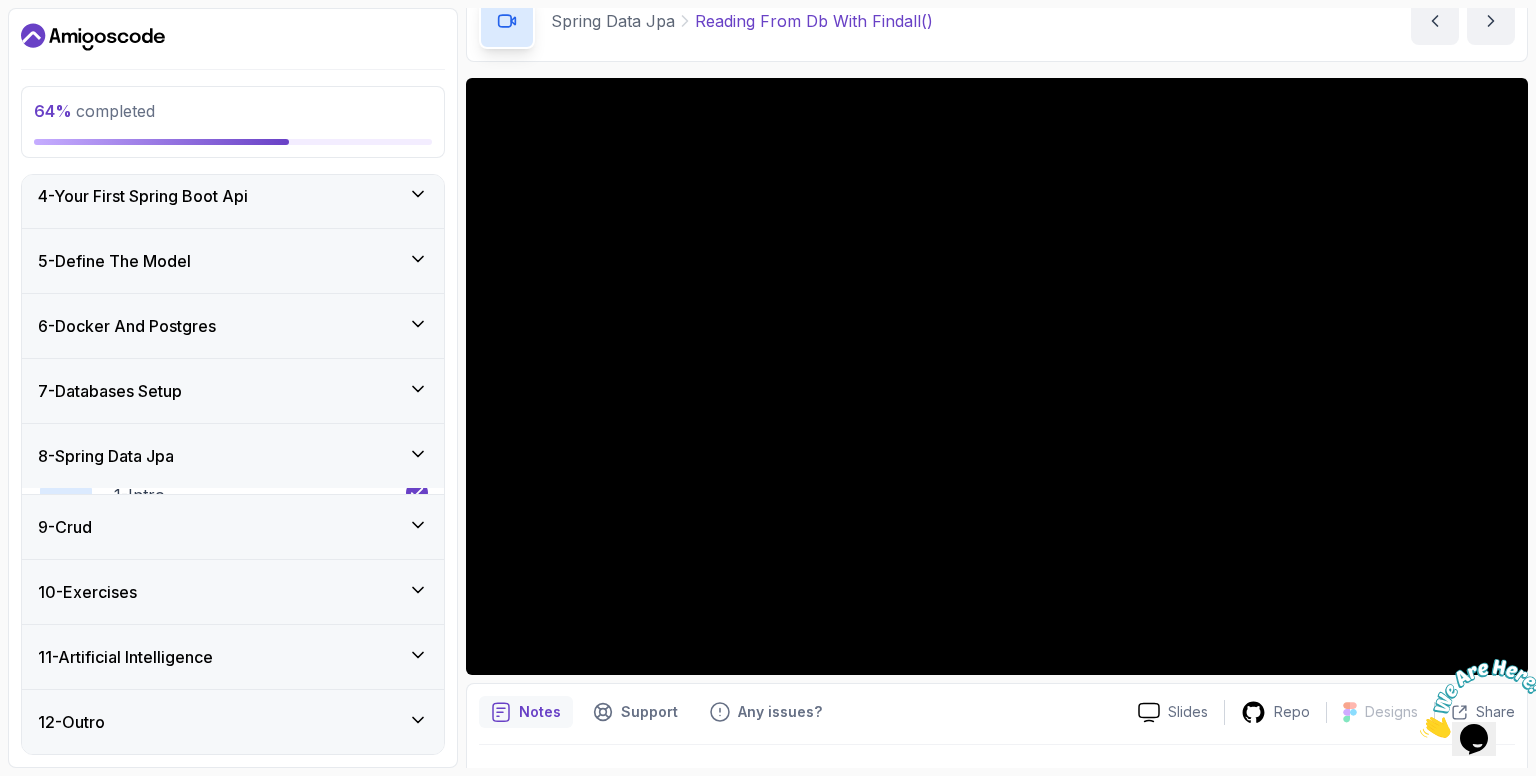 scroll, scrollTop: 196, scrollLeft: 0, axis: vertical 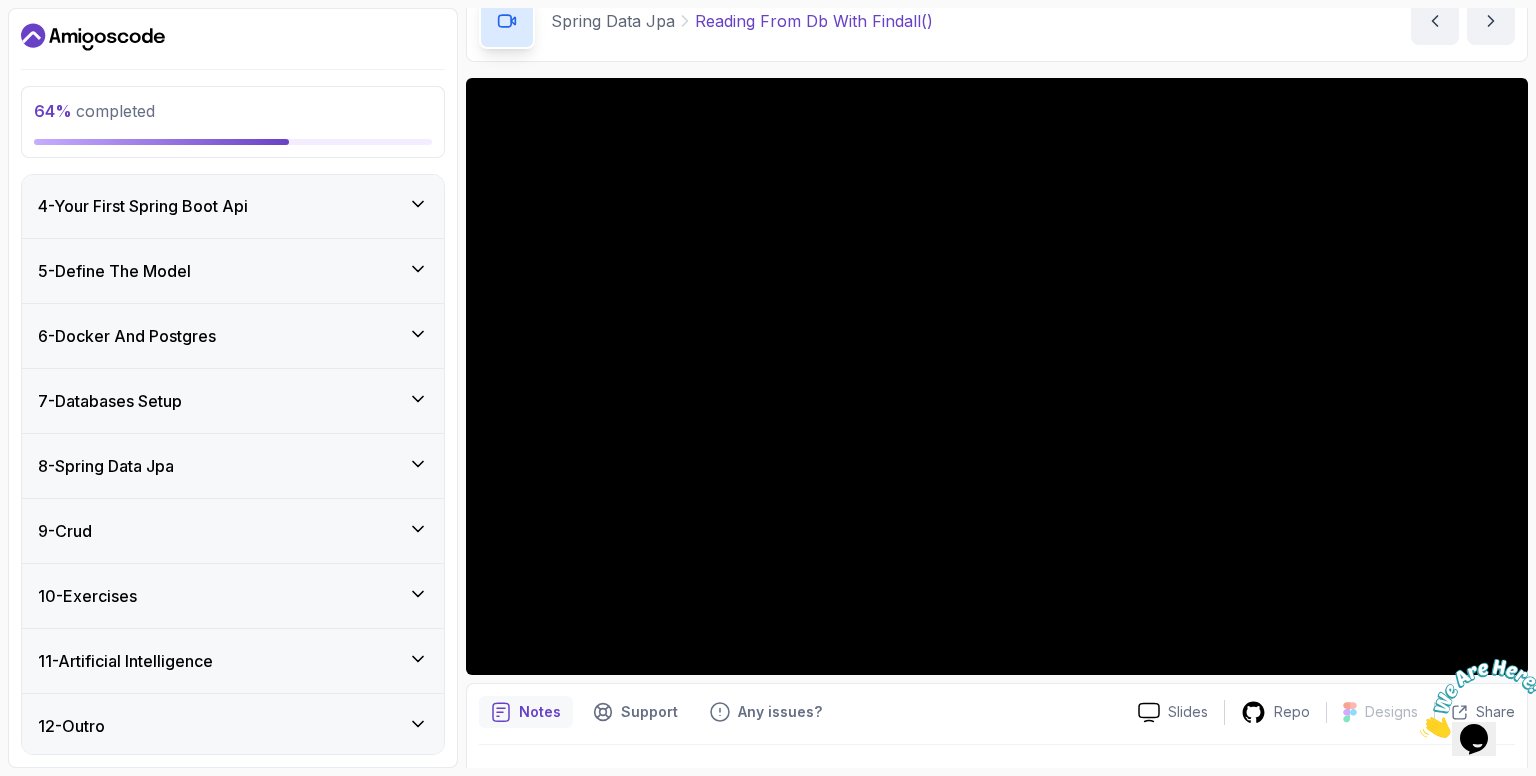 click on "12  -  Outro" at bounding box center [233, 726] 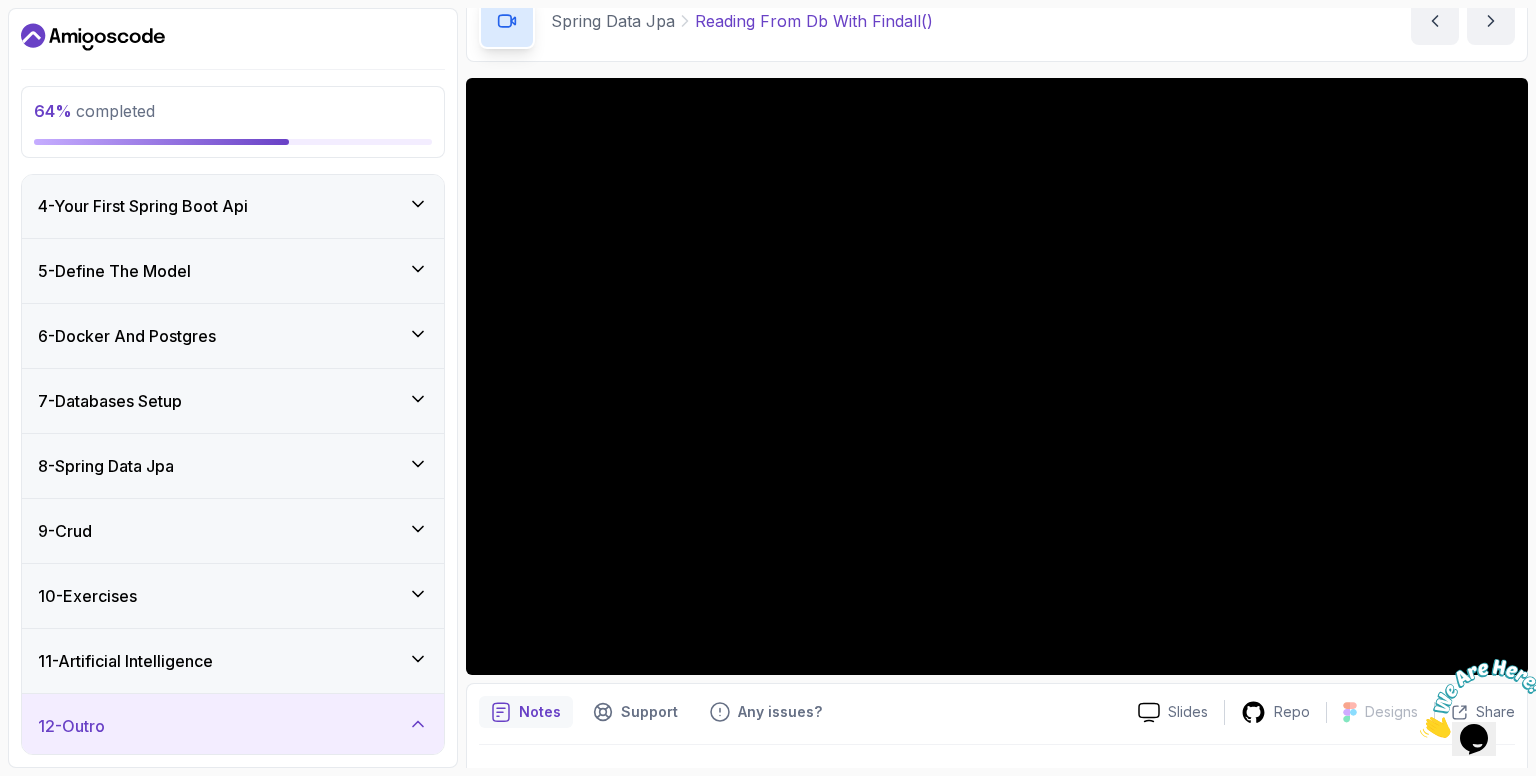 scroll, scrollTop: 364, scrollLeft: 0, axis: vertical 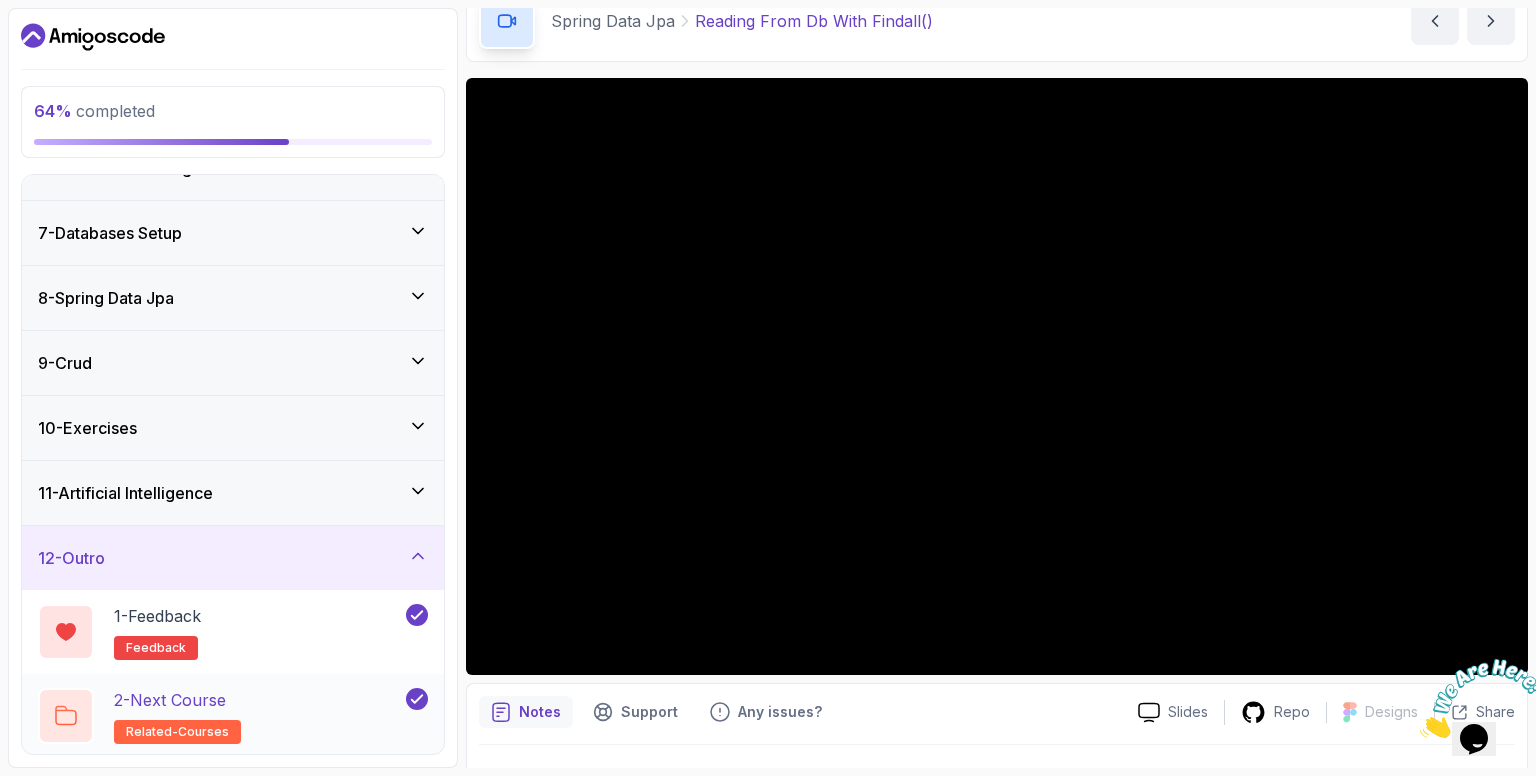click on "2  -  Next Course related-courses" at bounding box center [220, 716] 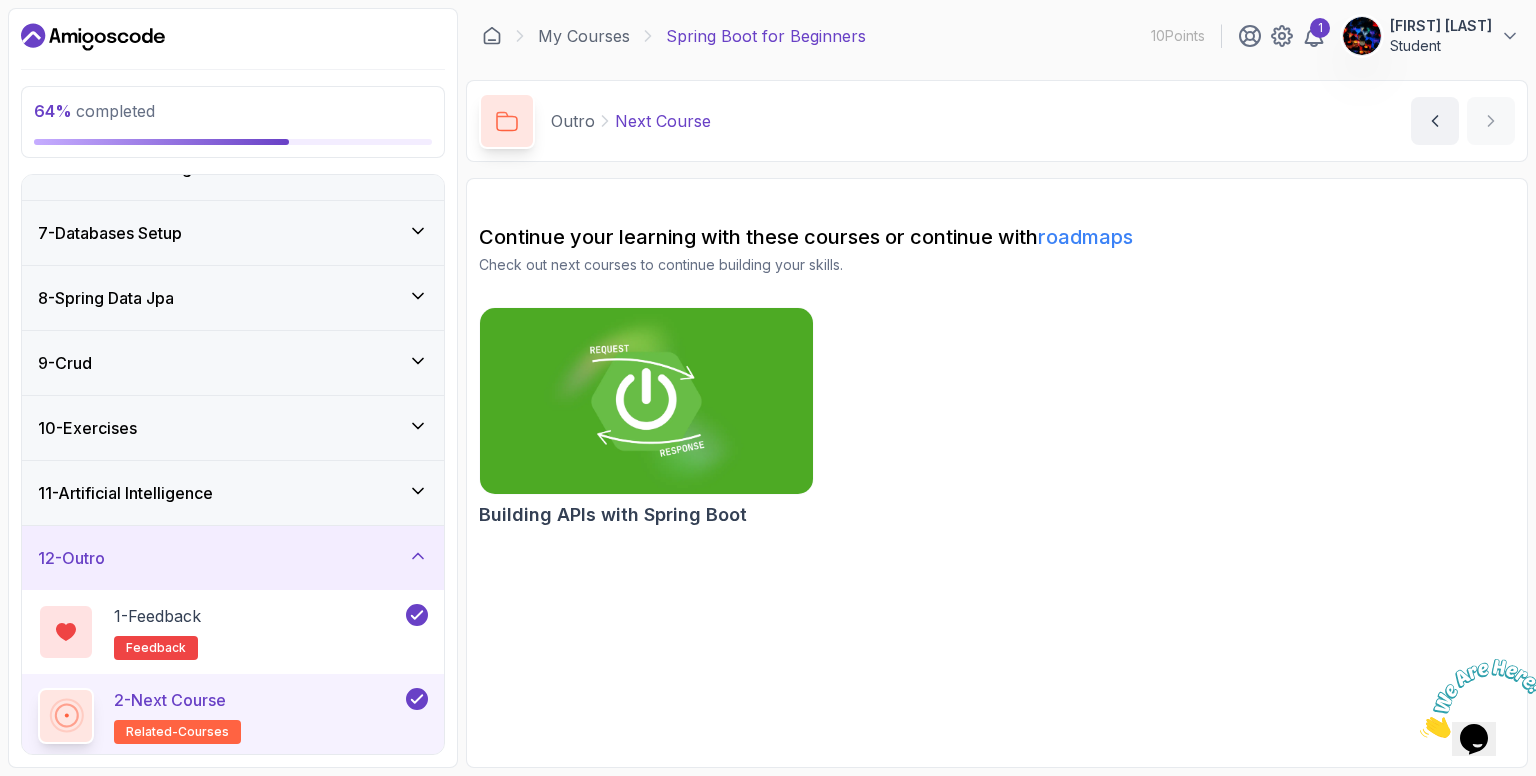 click on "12  -  Outro" at bounding box center [233, 558] 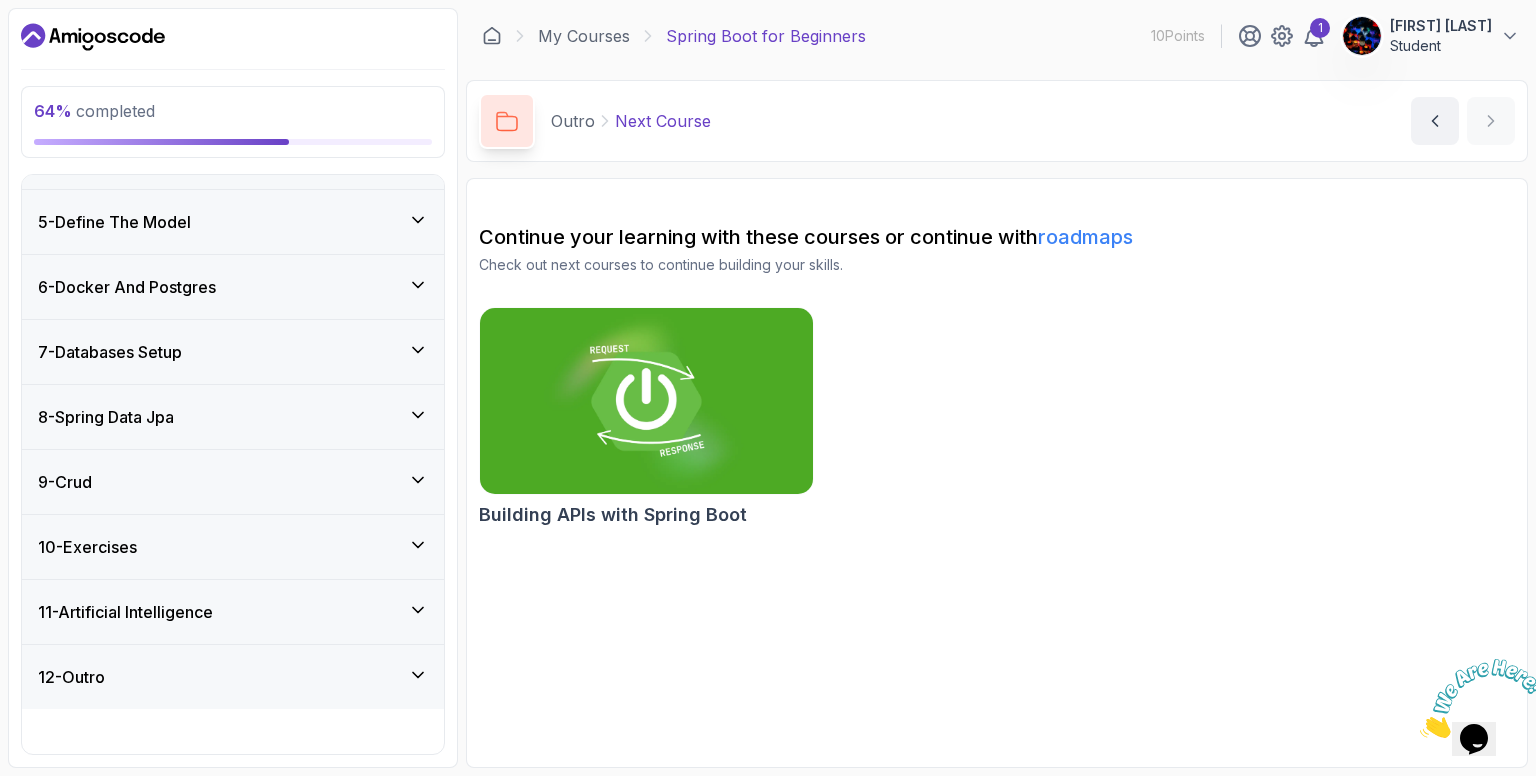scroll, scrollTop: 196, scrollLeft: 0, axis: vertical 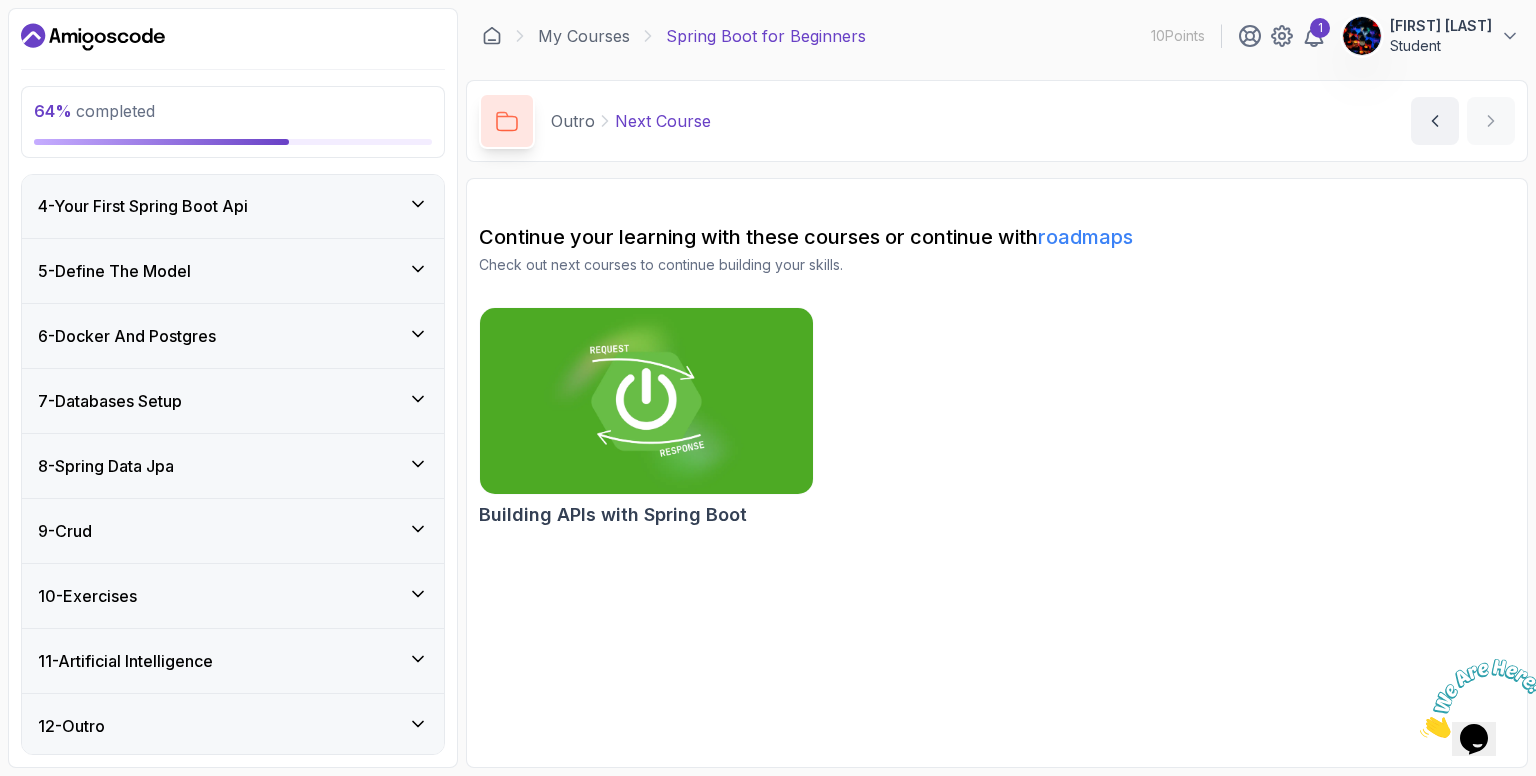 click on "7  -  Databases Setup" at bounding box center (233, 401) 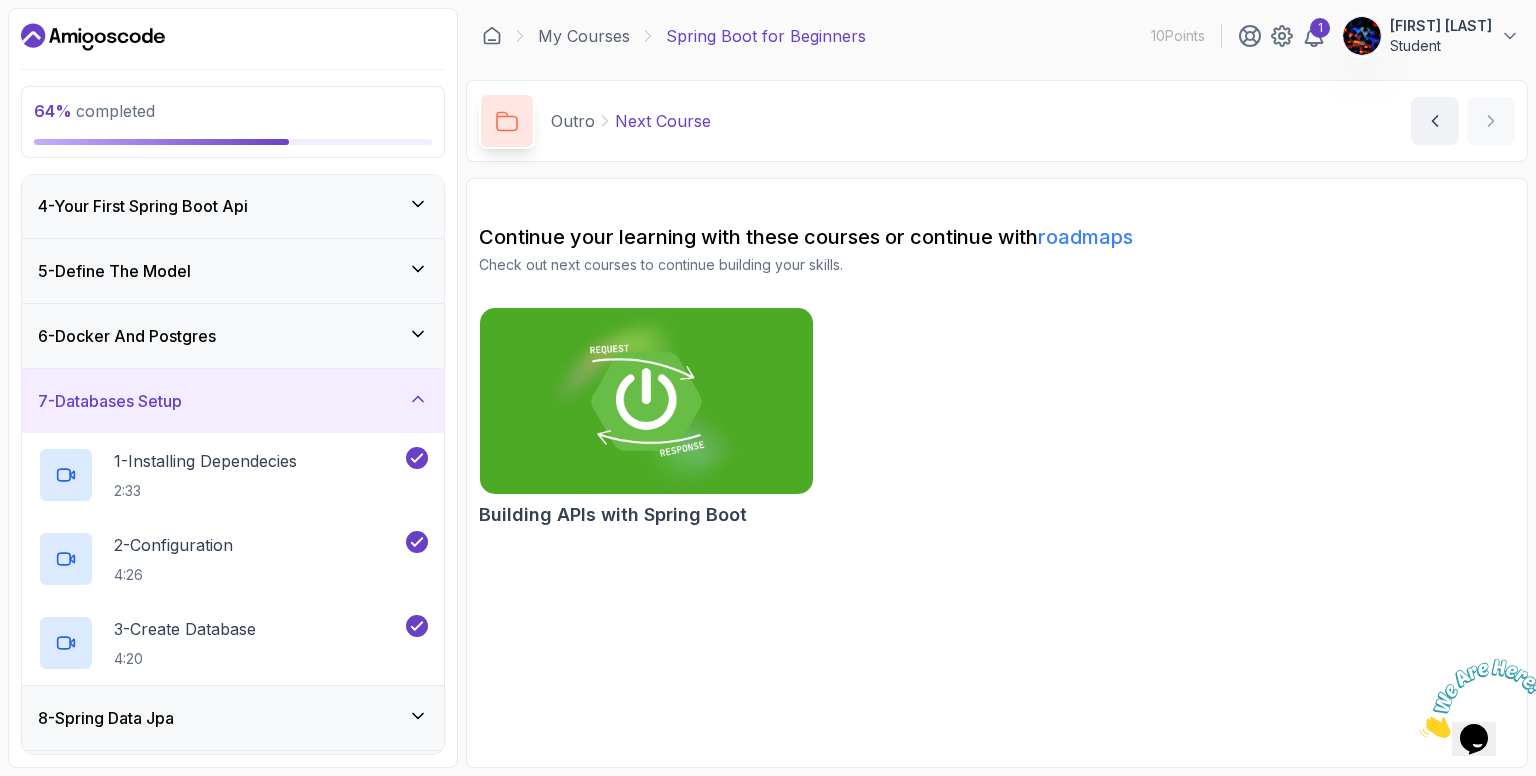 click on "7  -  Databases Setup" at bounding box center (233, 401) 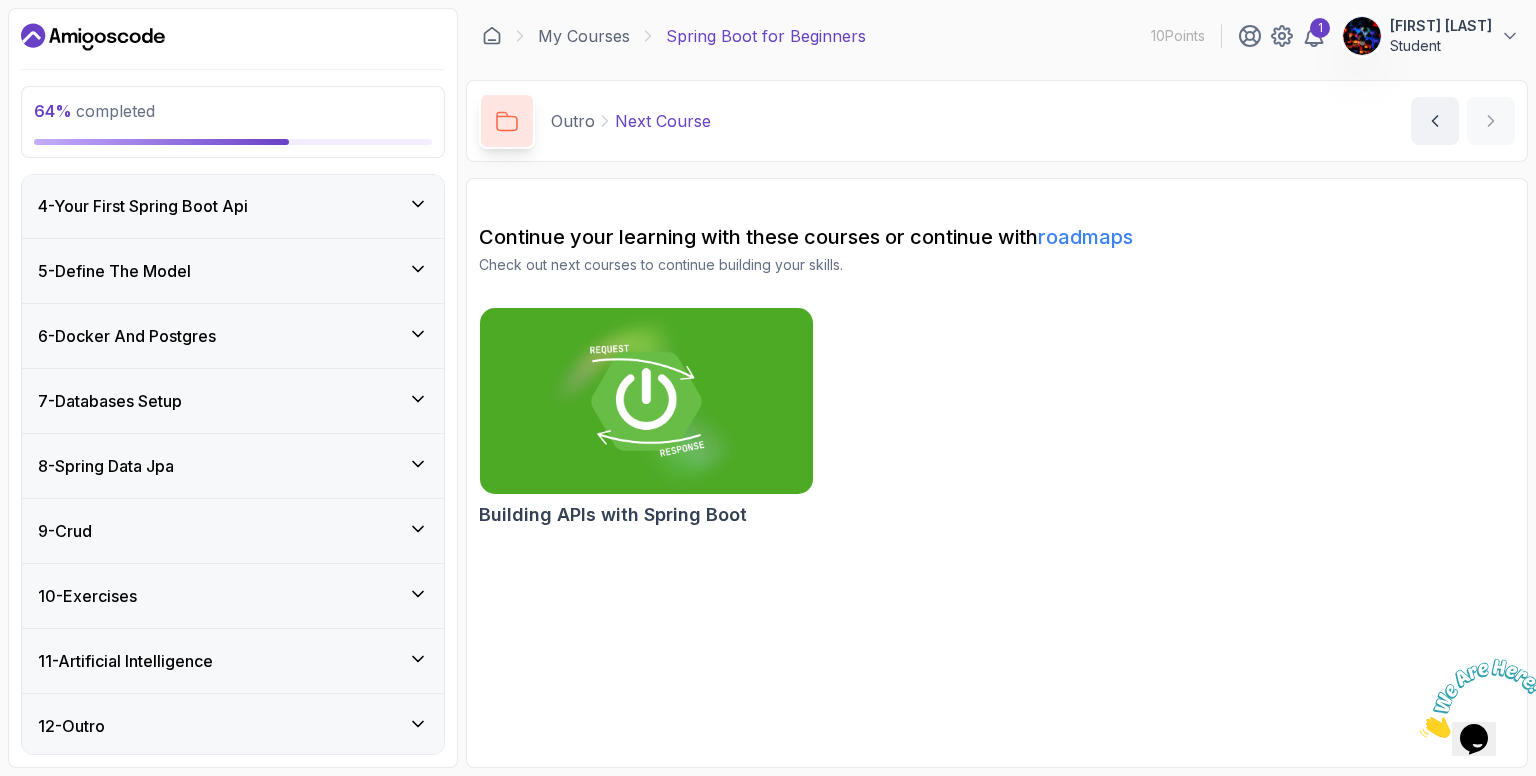 click on "8  -  Spring Data Jpa" at bounding box center [233, 466] 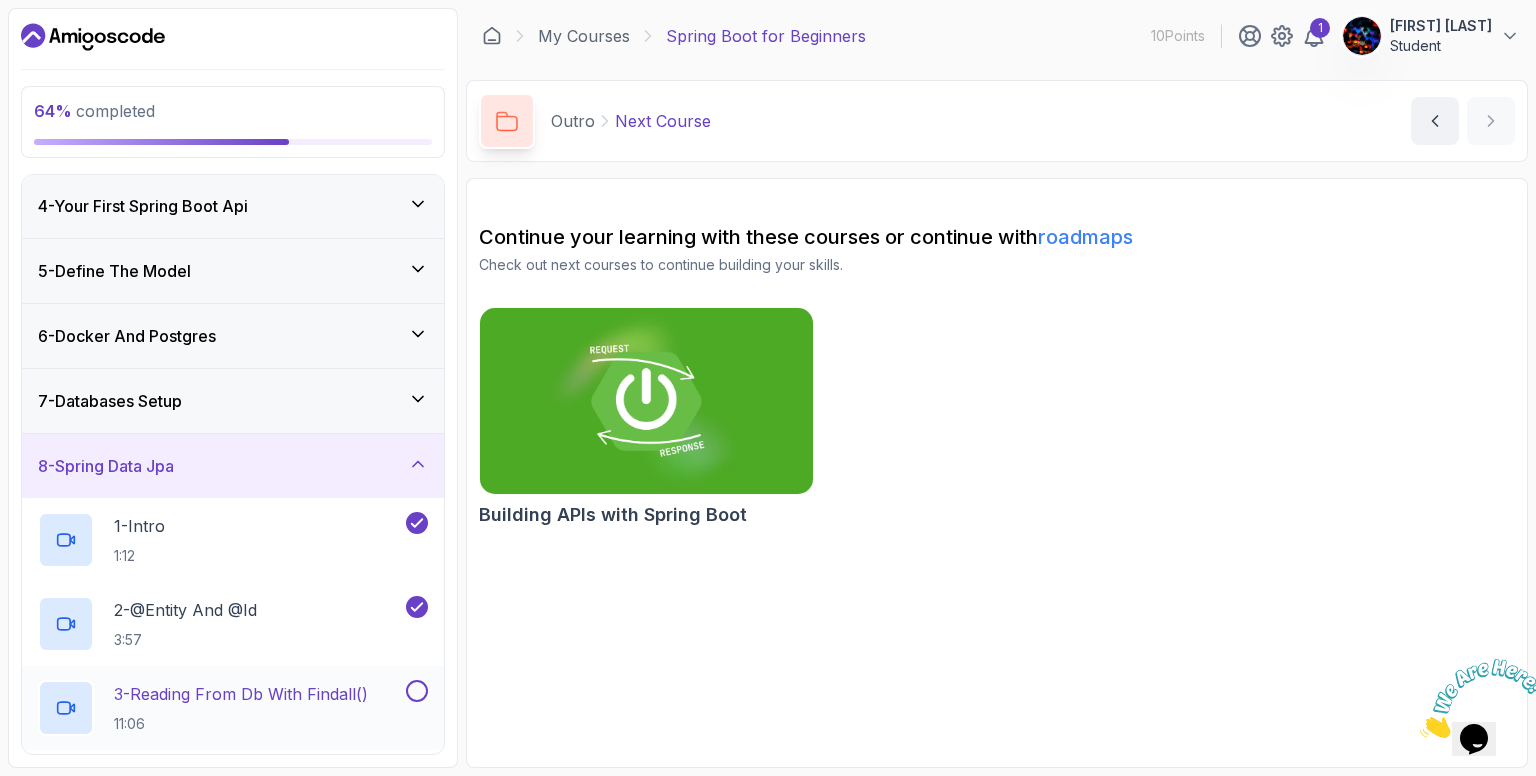 click on "3  -  Reading From Db With Findall()" at bounding box center (241, 694) 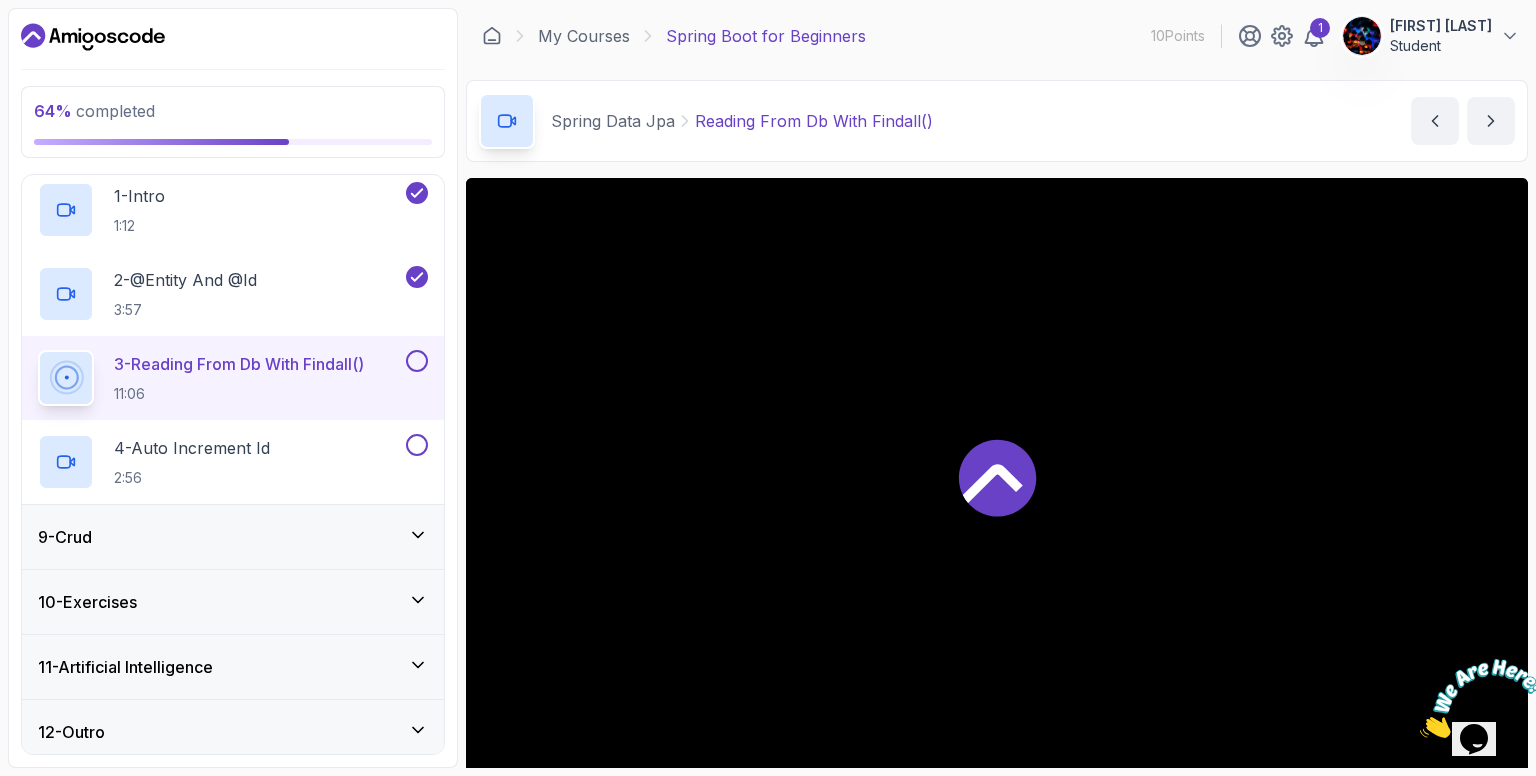 scroll, scrollTop: 532, scrollLeft: 0, axis: vertical 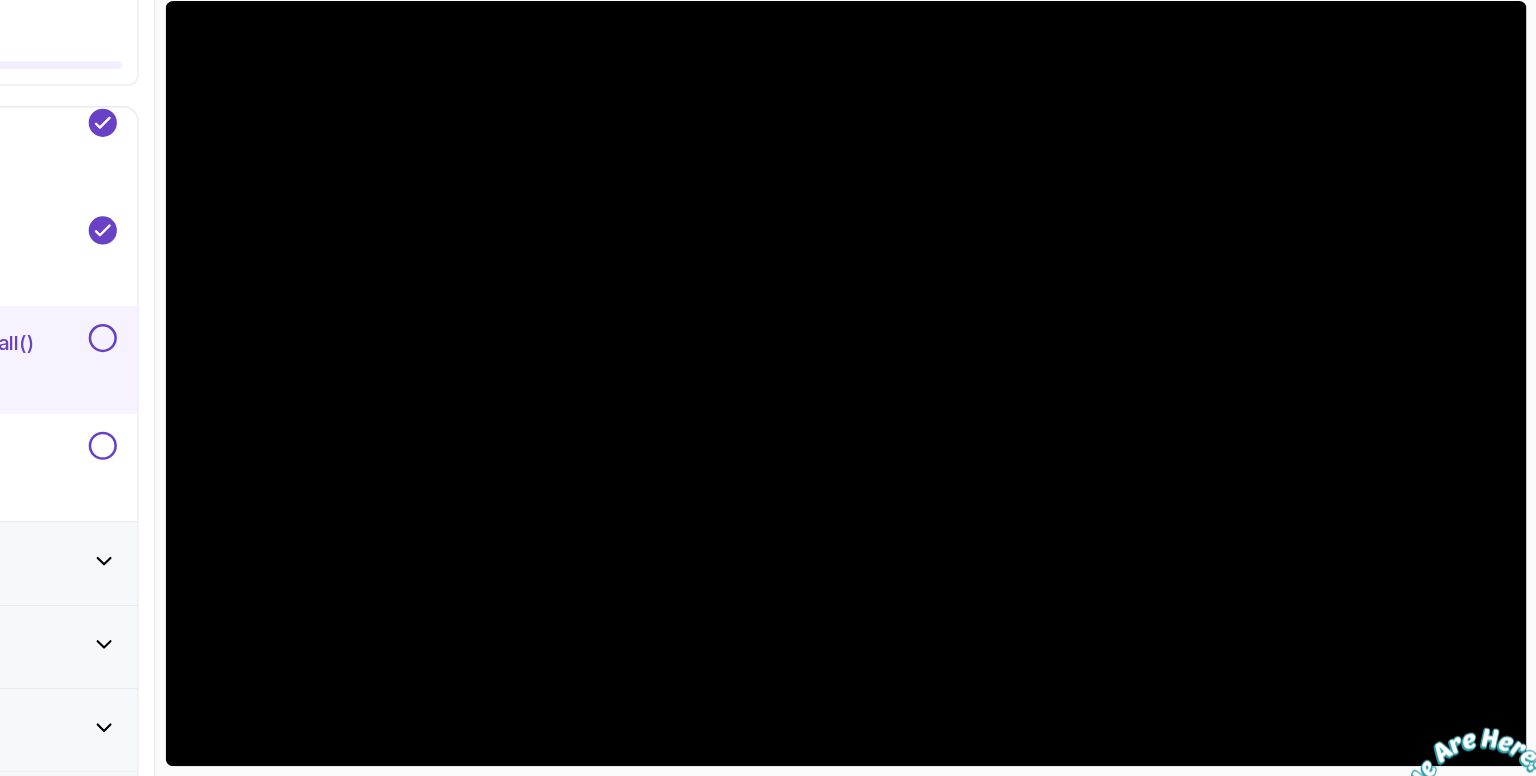 type 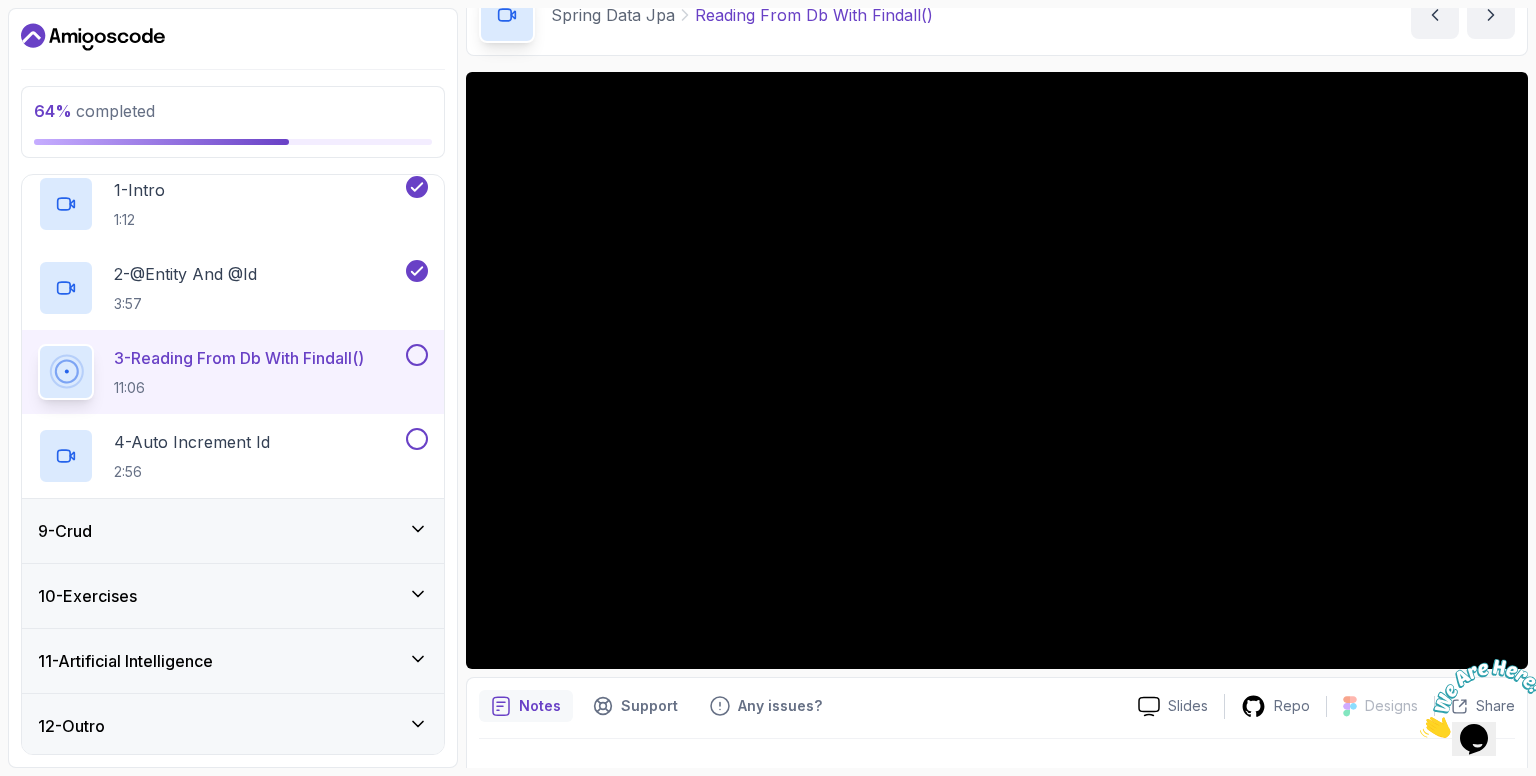 scroll, scrollTop: 112, scrollLeft: 0, axis: vertical 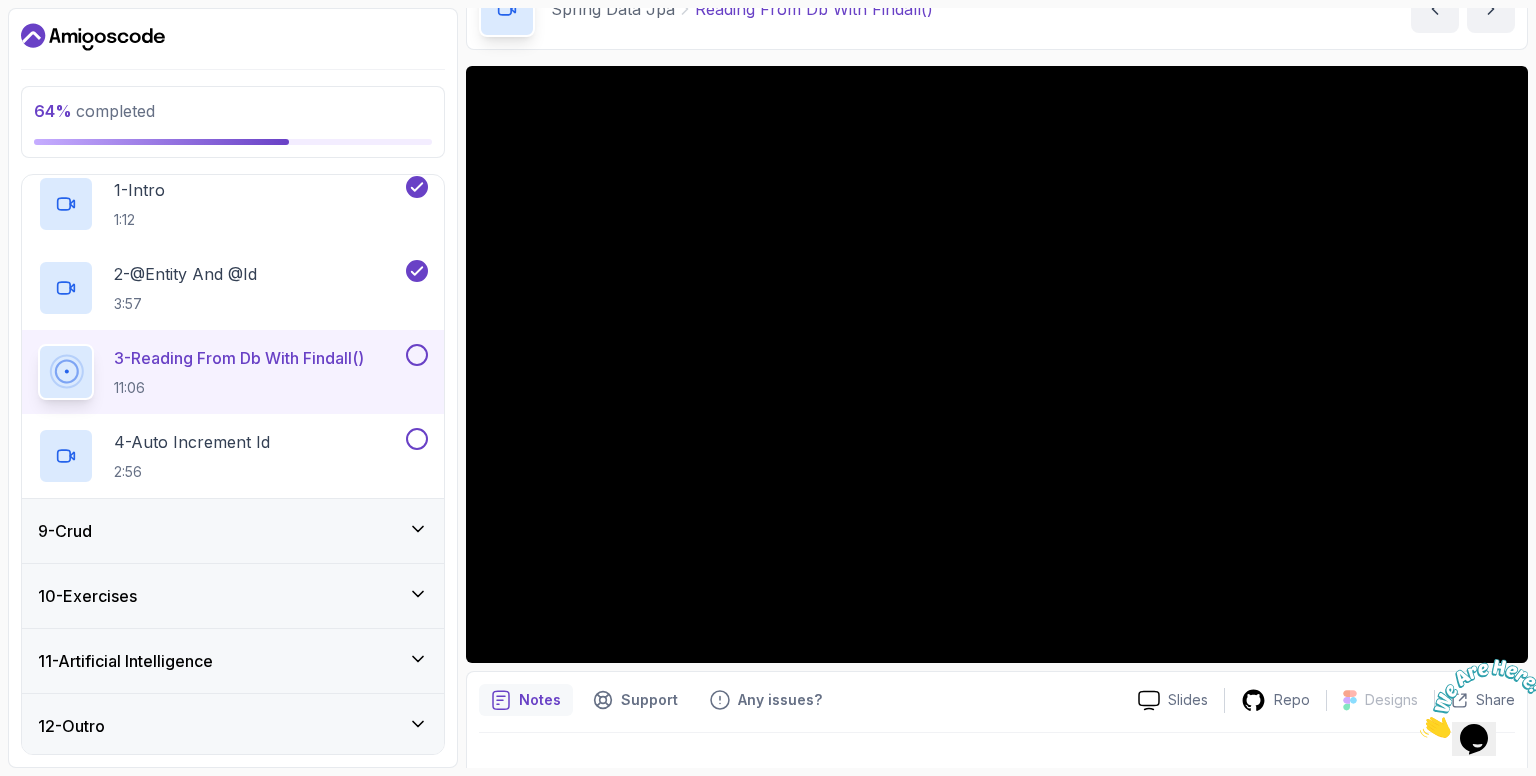 click at bounding box center [1474, 698] 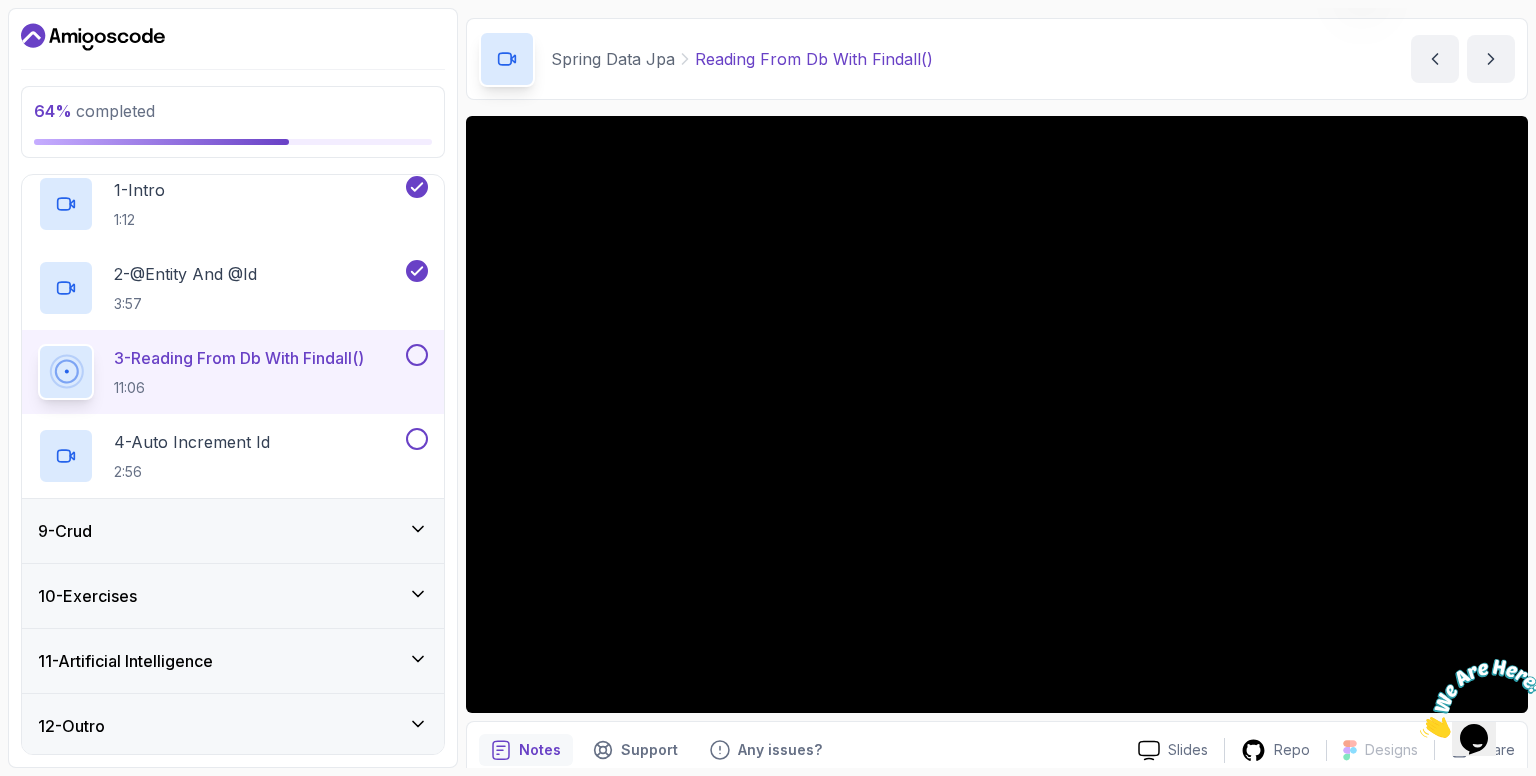 scroll, scrollTop: 60, scrollLeft: 0, axis: vertical 